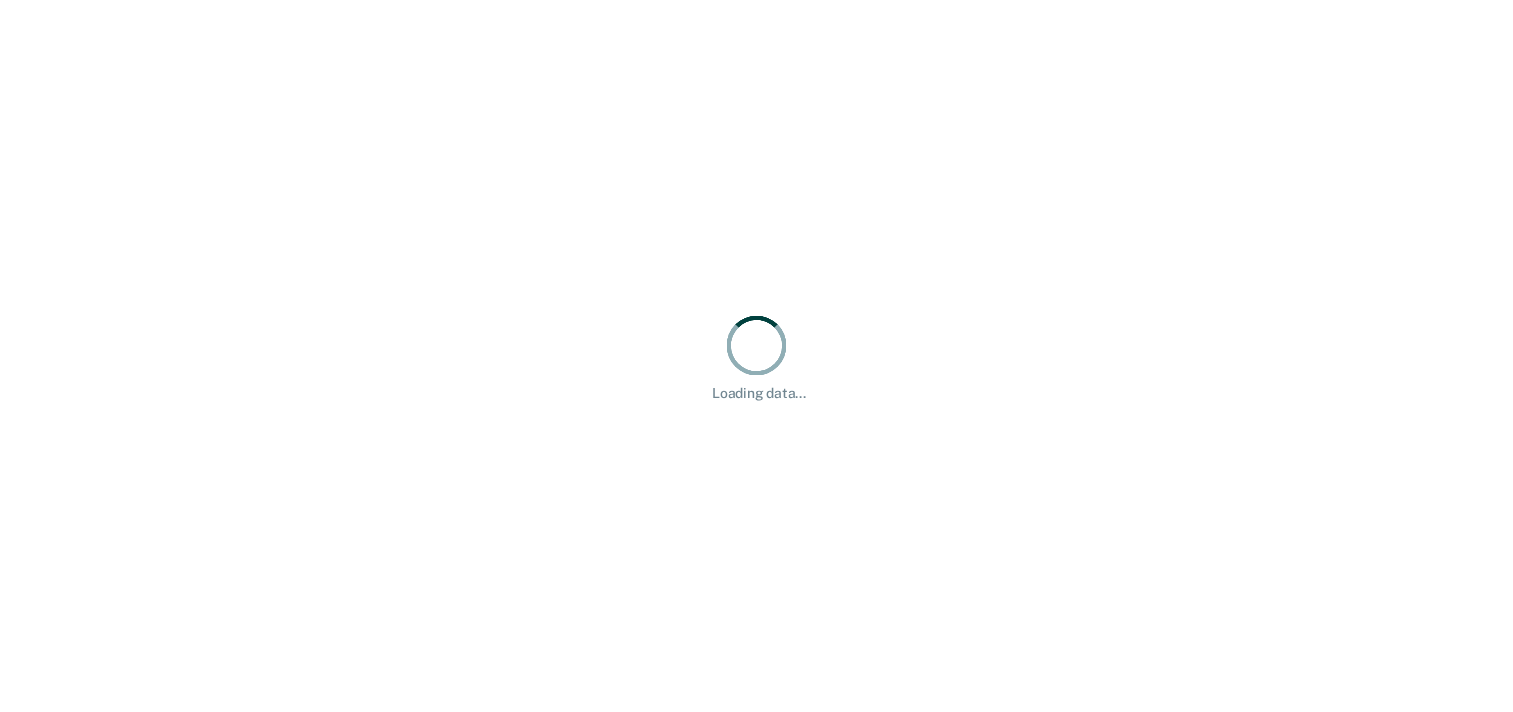 scroll, scrollTop: 0, scrollLeft: 0, axis: both 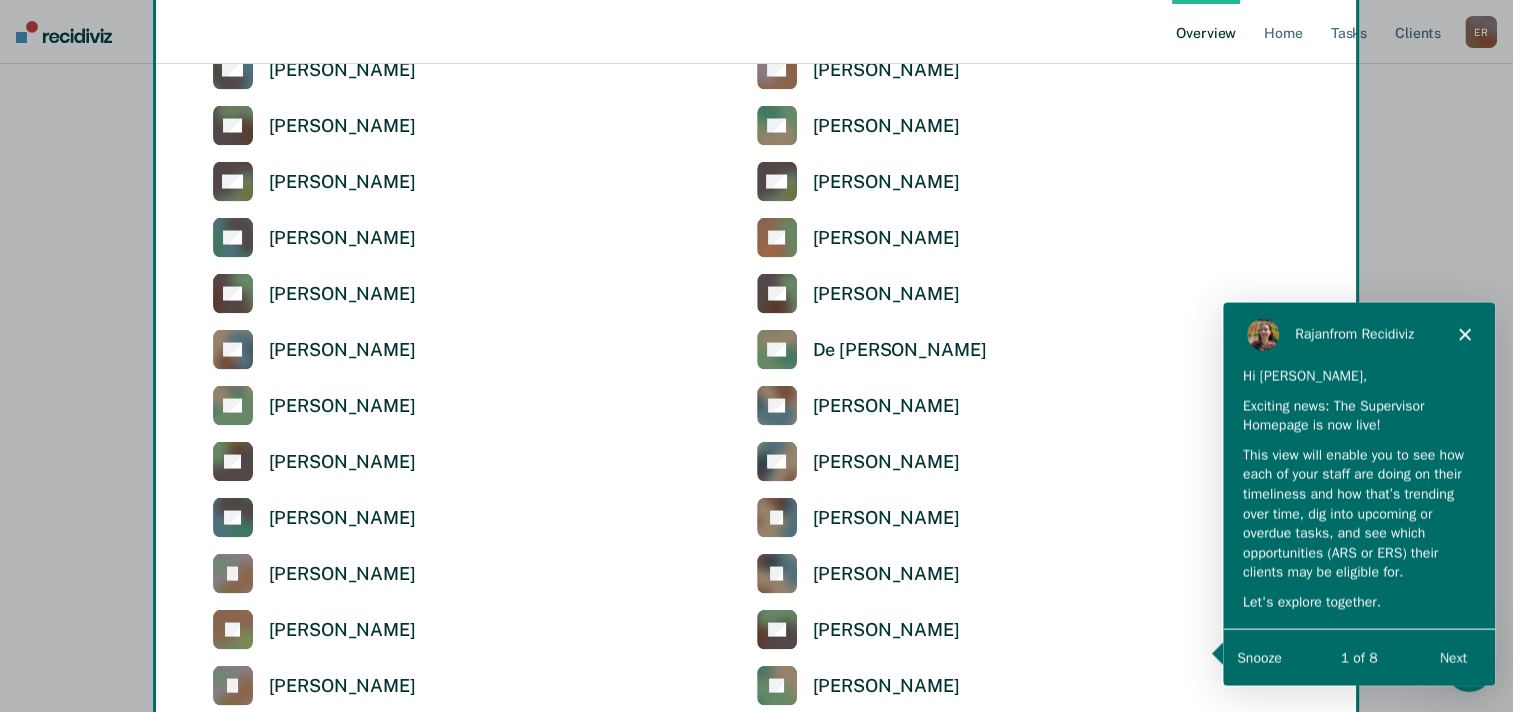 click at bounding box center (756, 356) 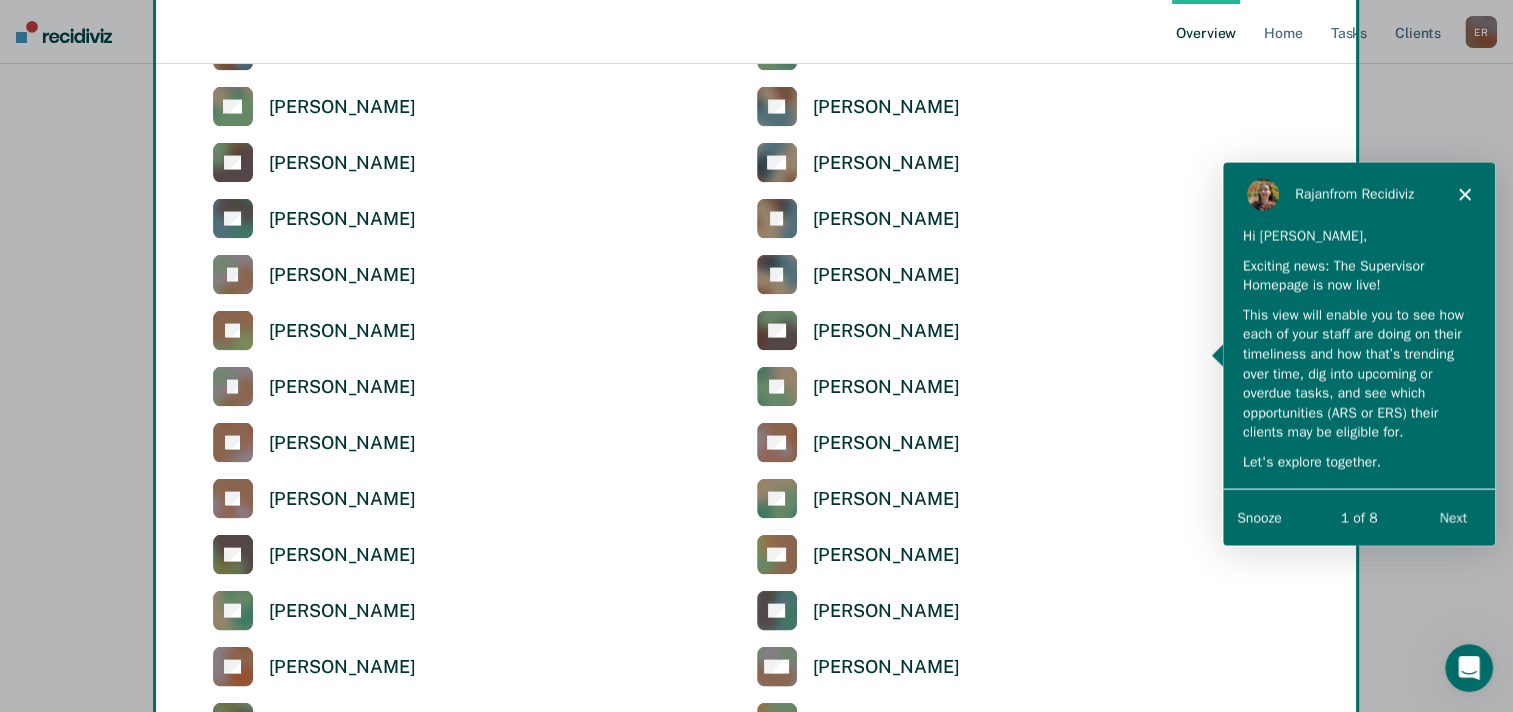 scroll, scrollTop: 4114, scrollLeft: 0, axis: vertical 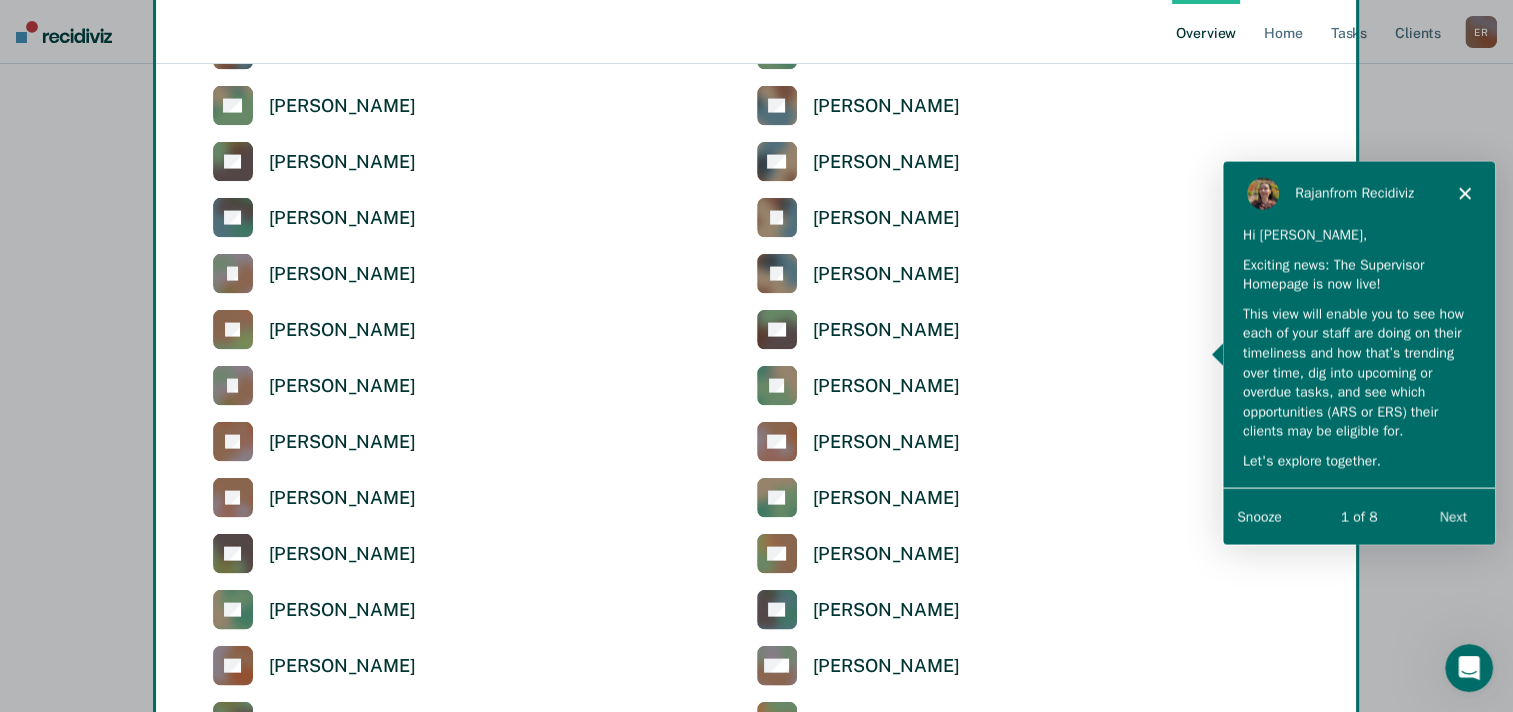 click on "Next" at bounding box center [1452, 516] 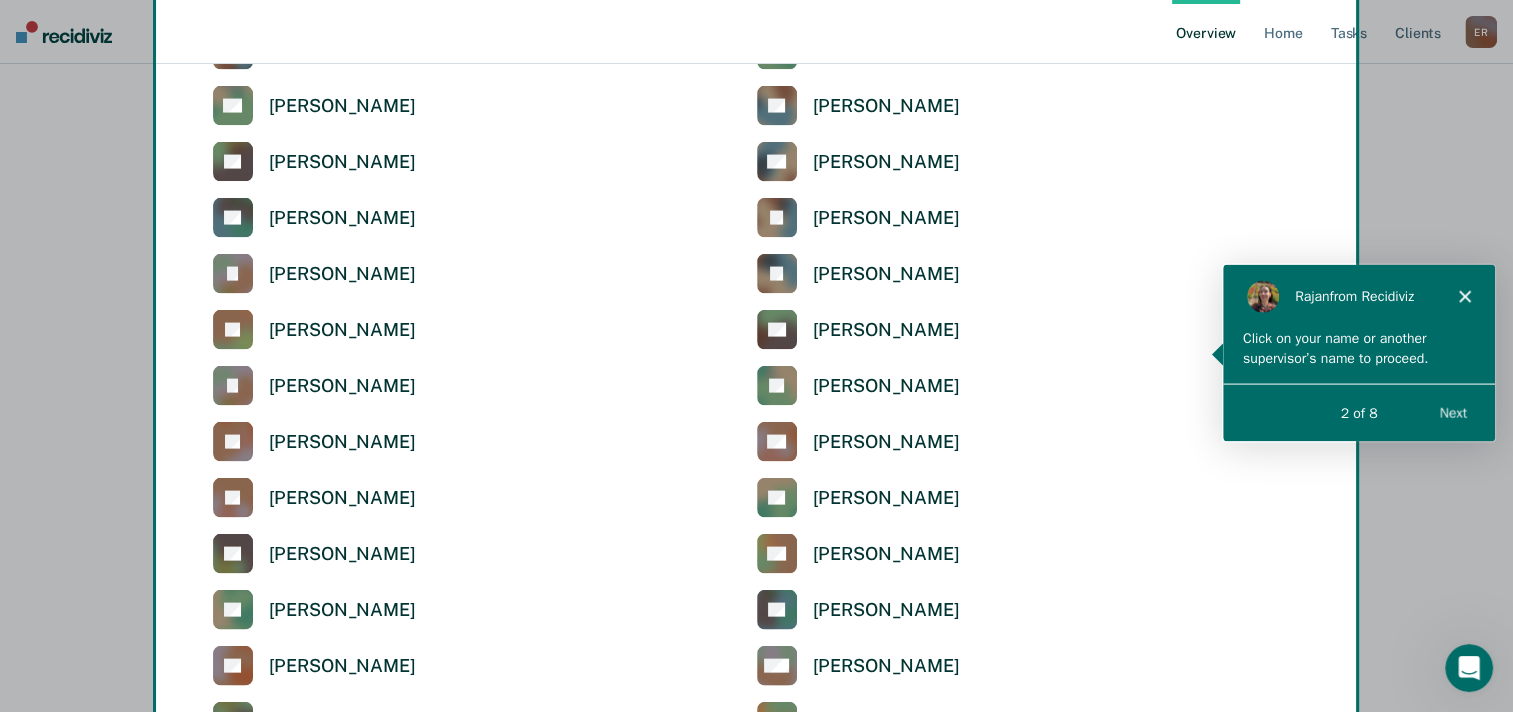 scroll, scrollTop: 0, scrollLeft: 0, axis: both 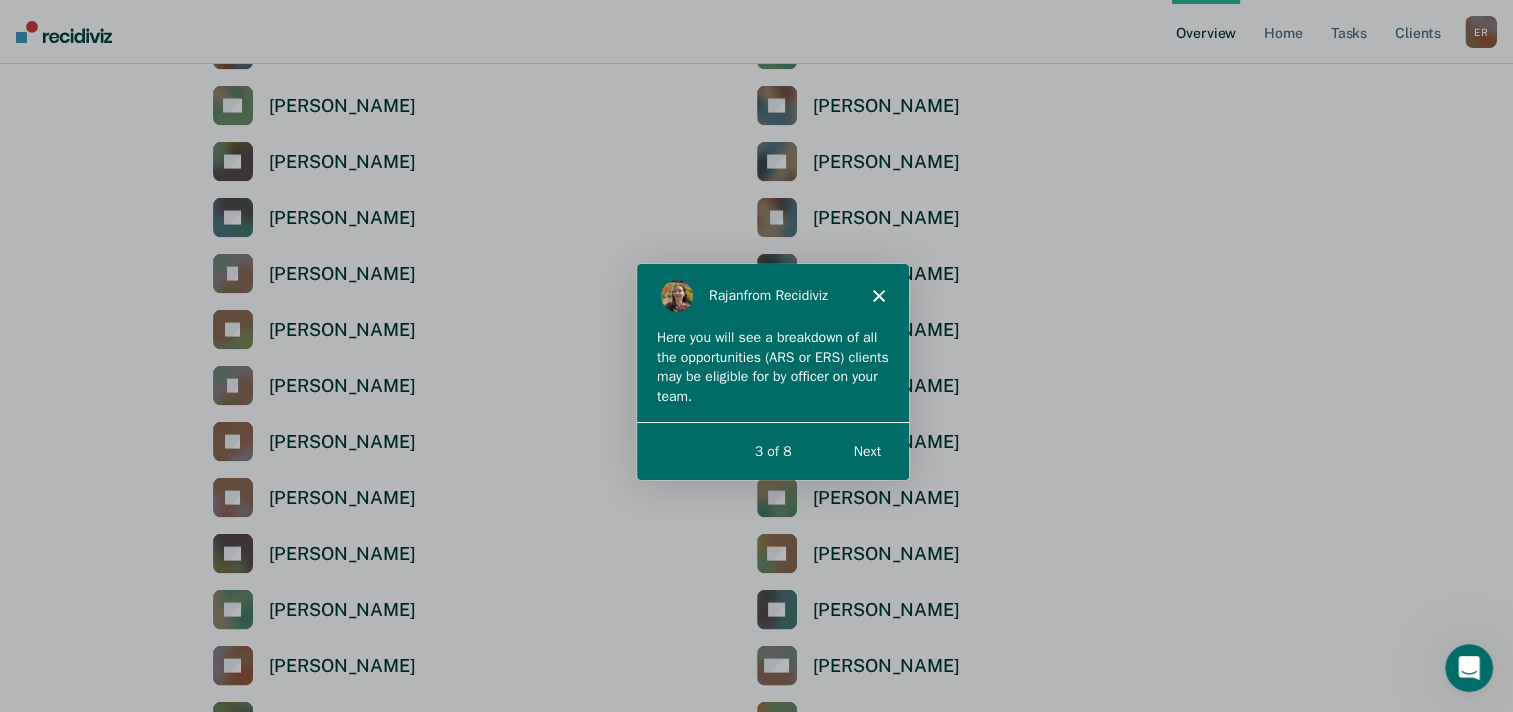 click on "Next" at bounding box center (865, 449) 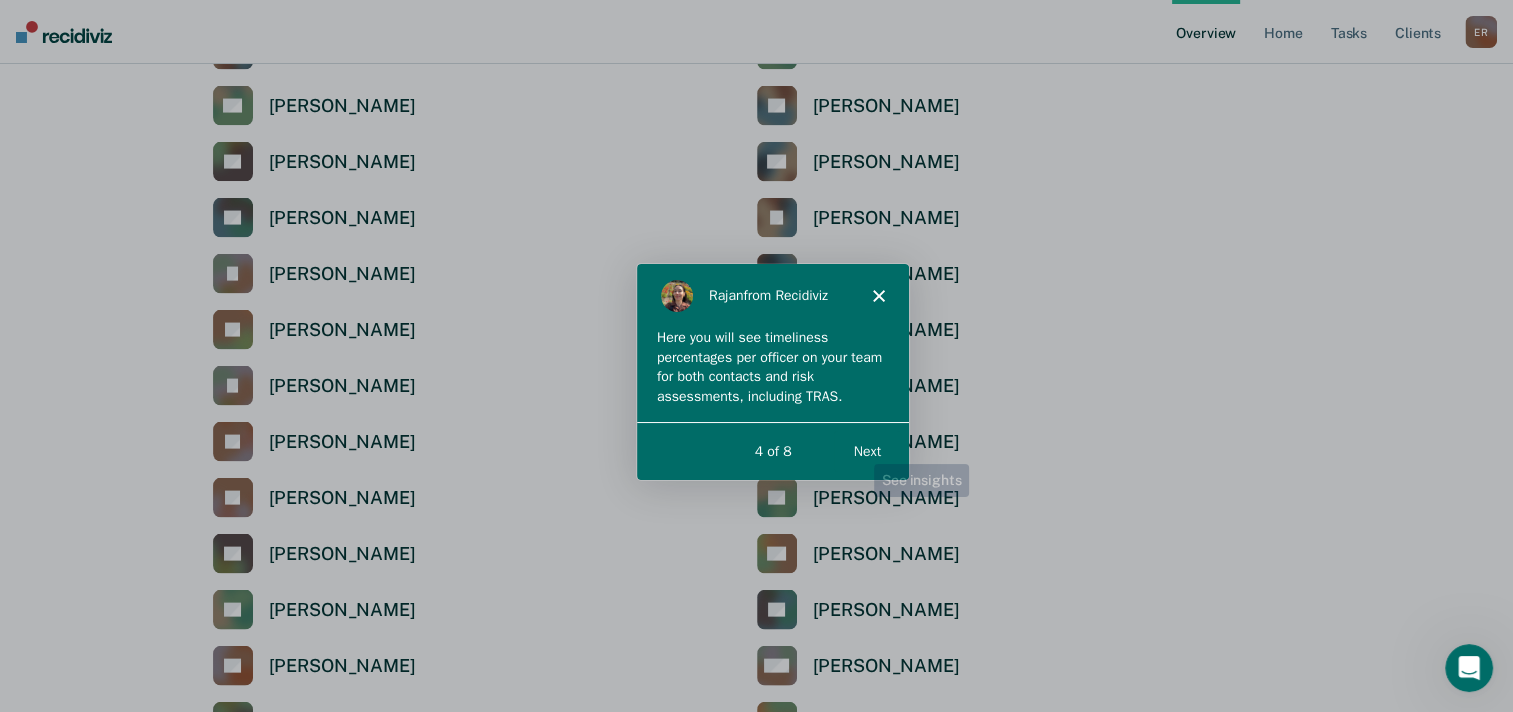 scroll, scrollTop: 0, scrollLeft: 0, axis: both 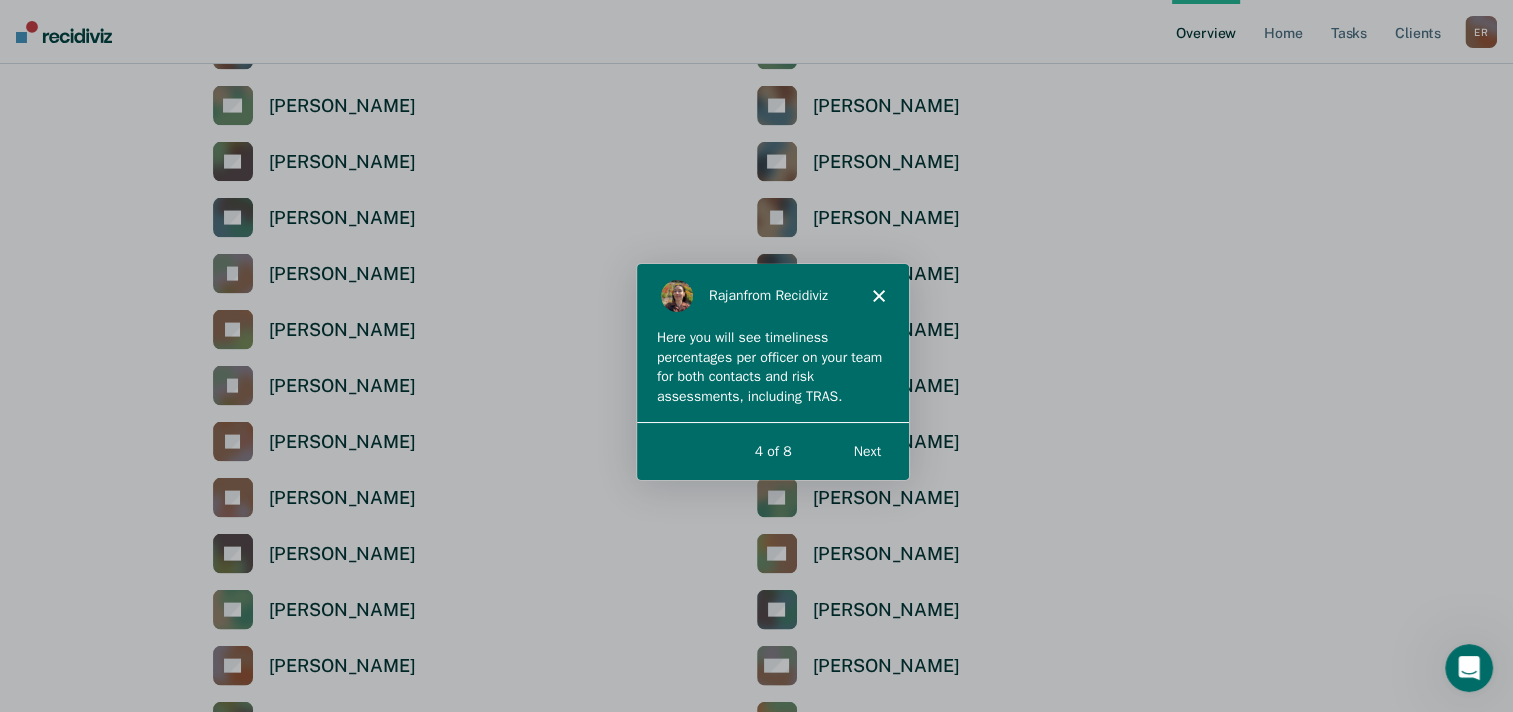 click on "Next" at bounding box center (865, 449) 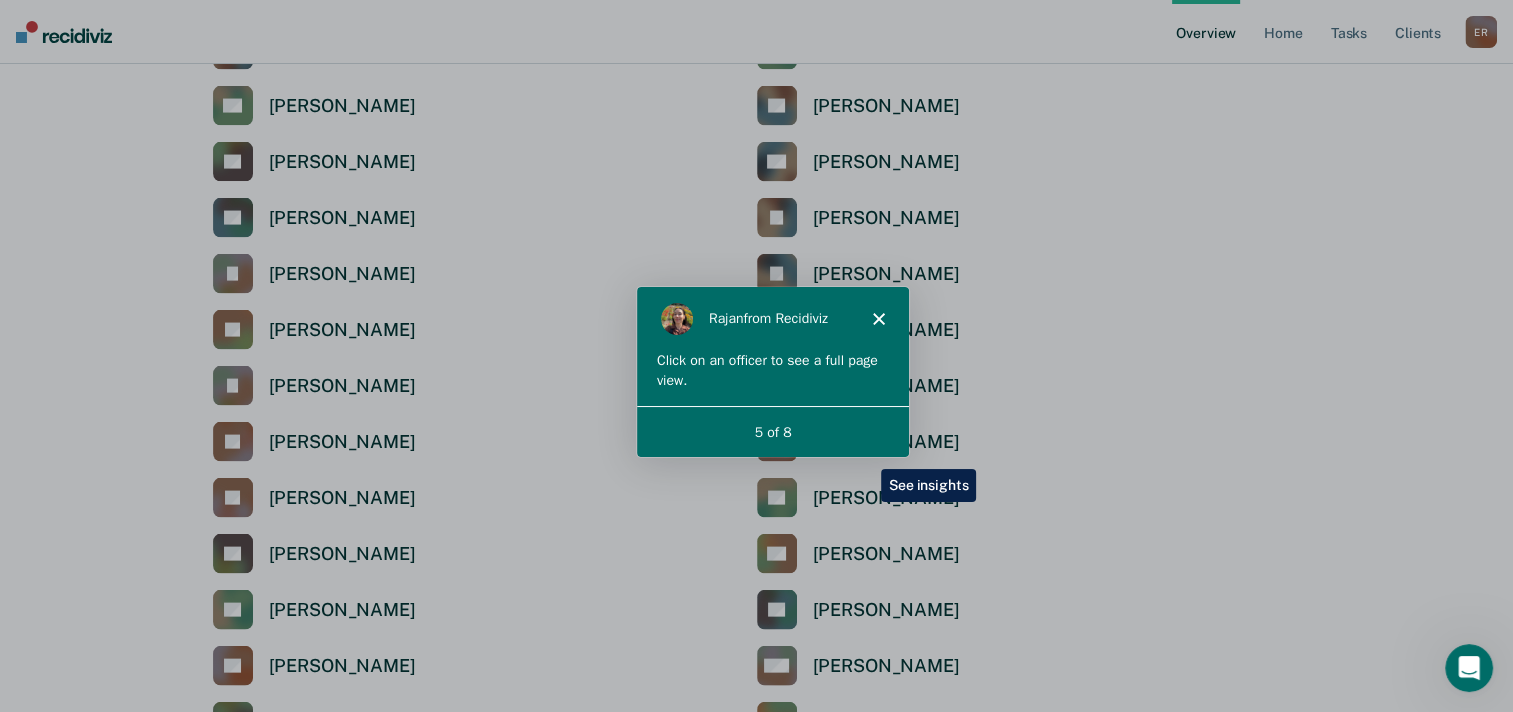 scroll, scrollTop: 0, scrollLeft: 0, axis: both 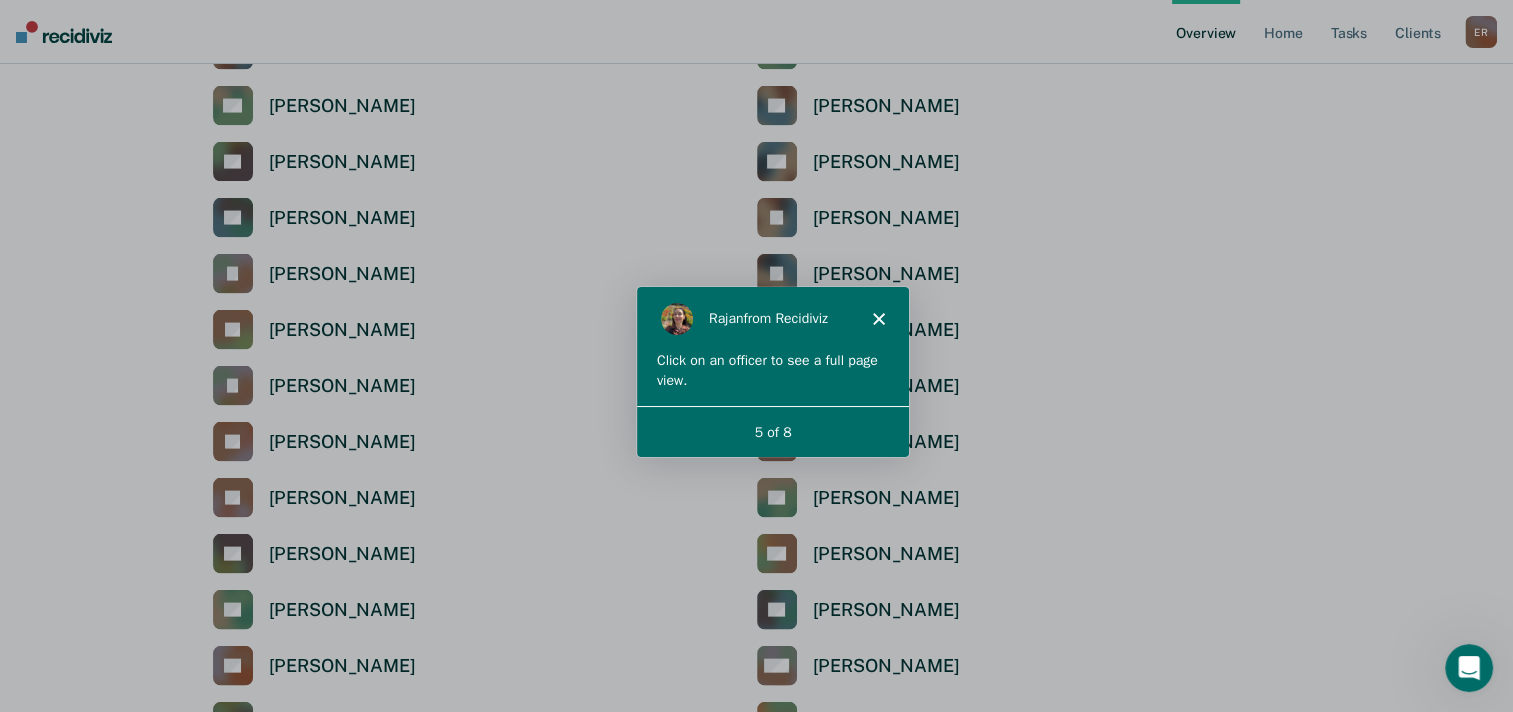 click 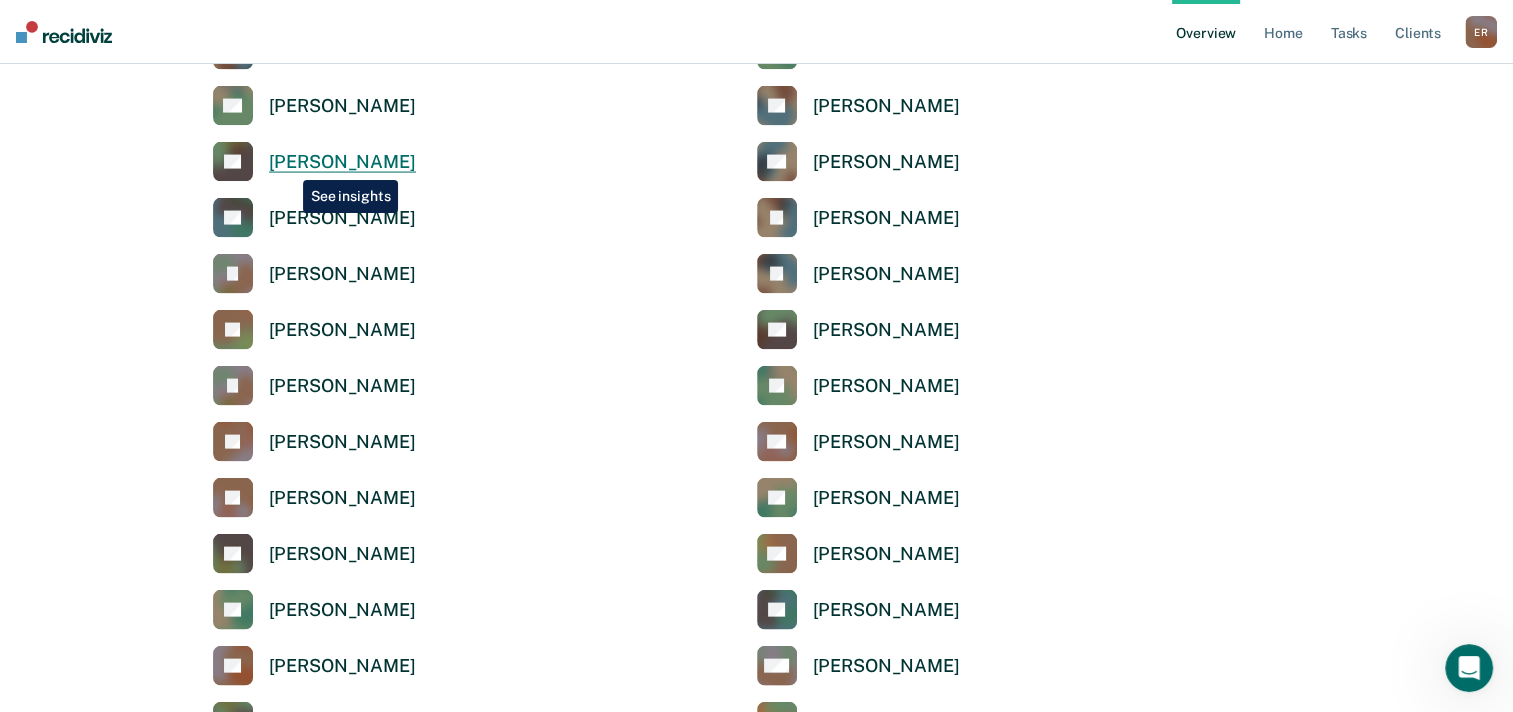 click on "[PERSON_NAME]" at bounding box center [342, 162] 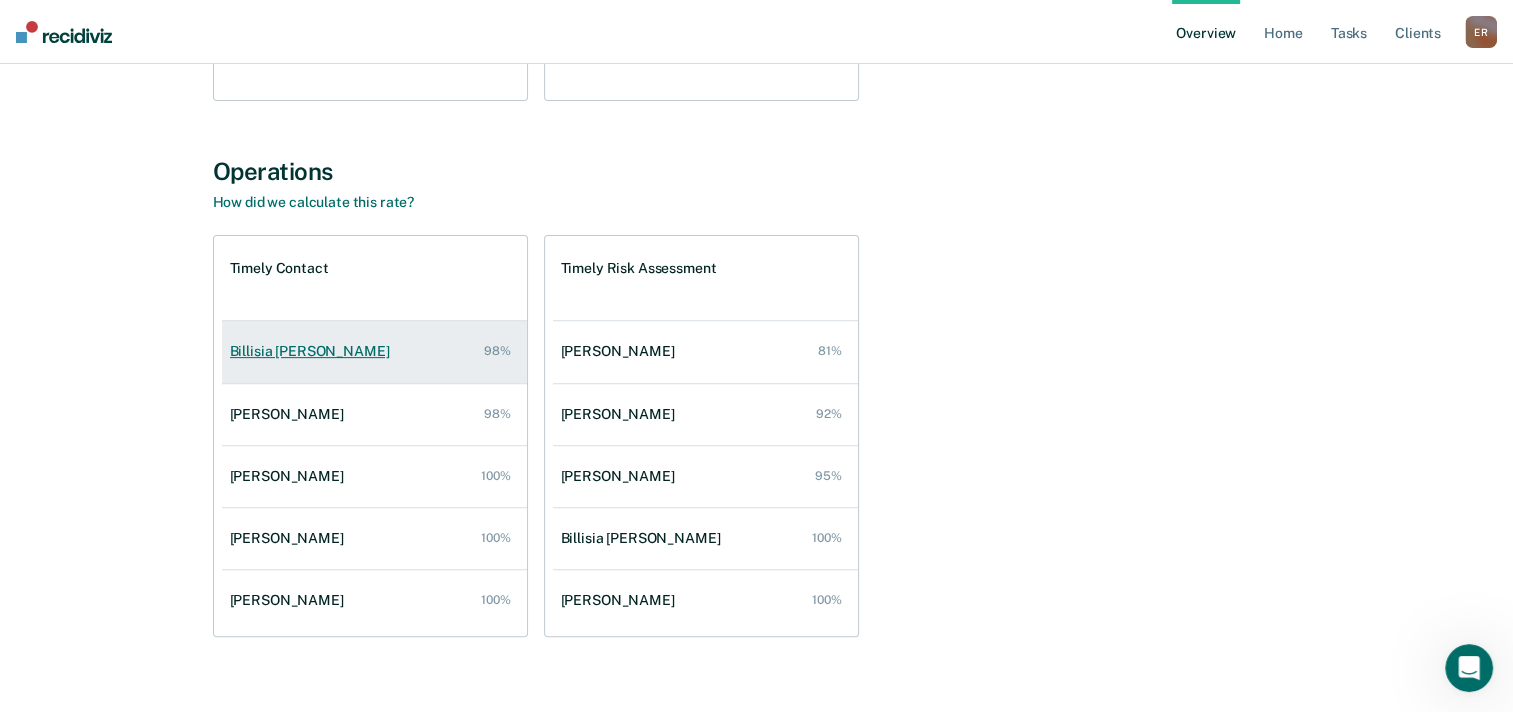 scroll, scrollTop: 657, scrollLeft: 0, axis: vertical 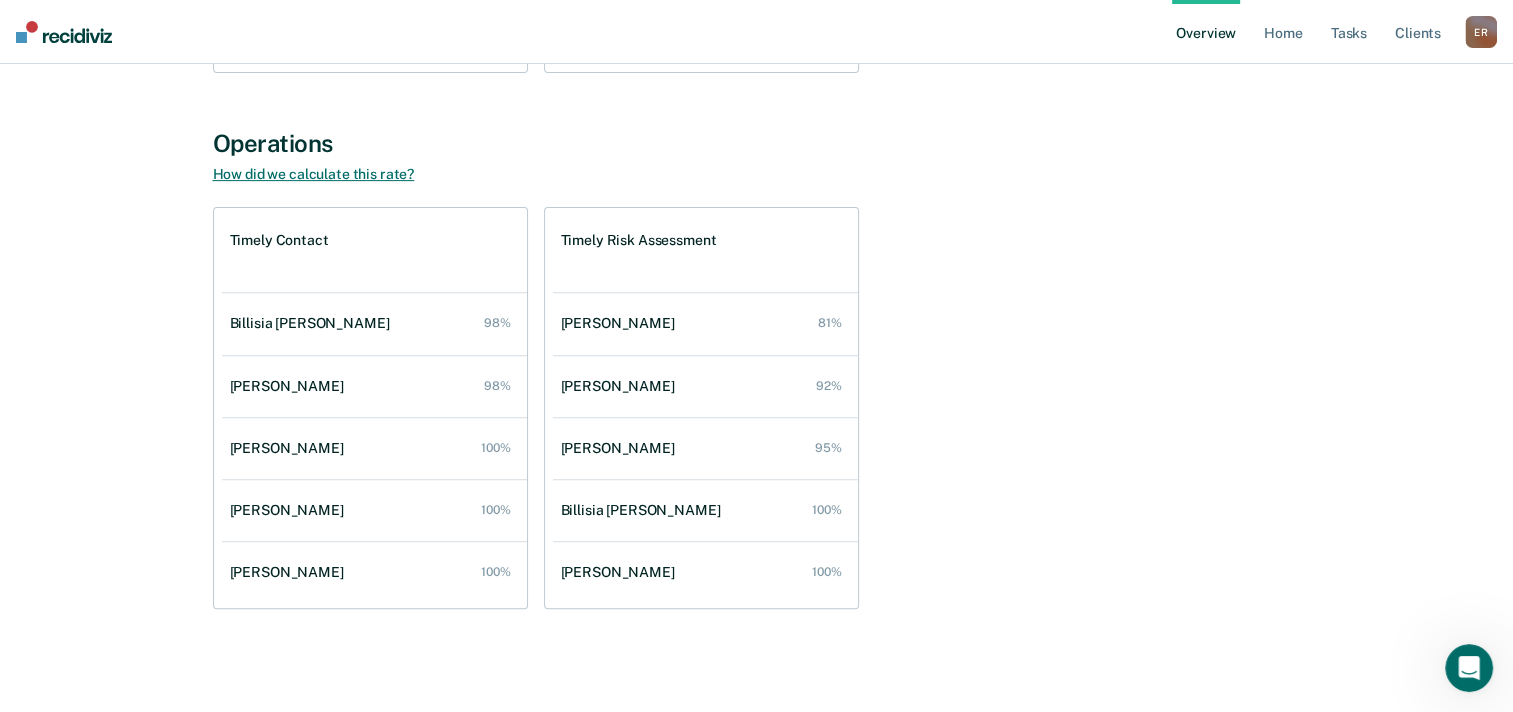 click on "How did we calculate this rate?" at bounding box center (314, 174) 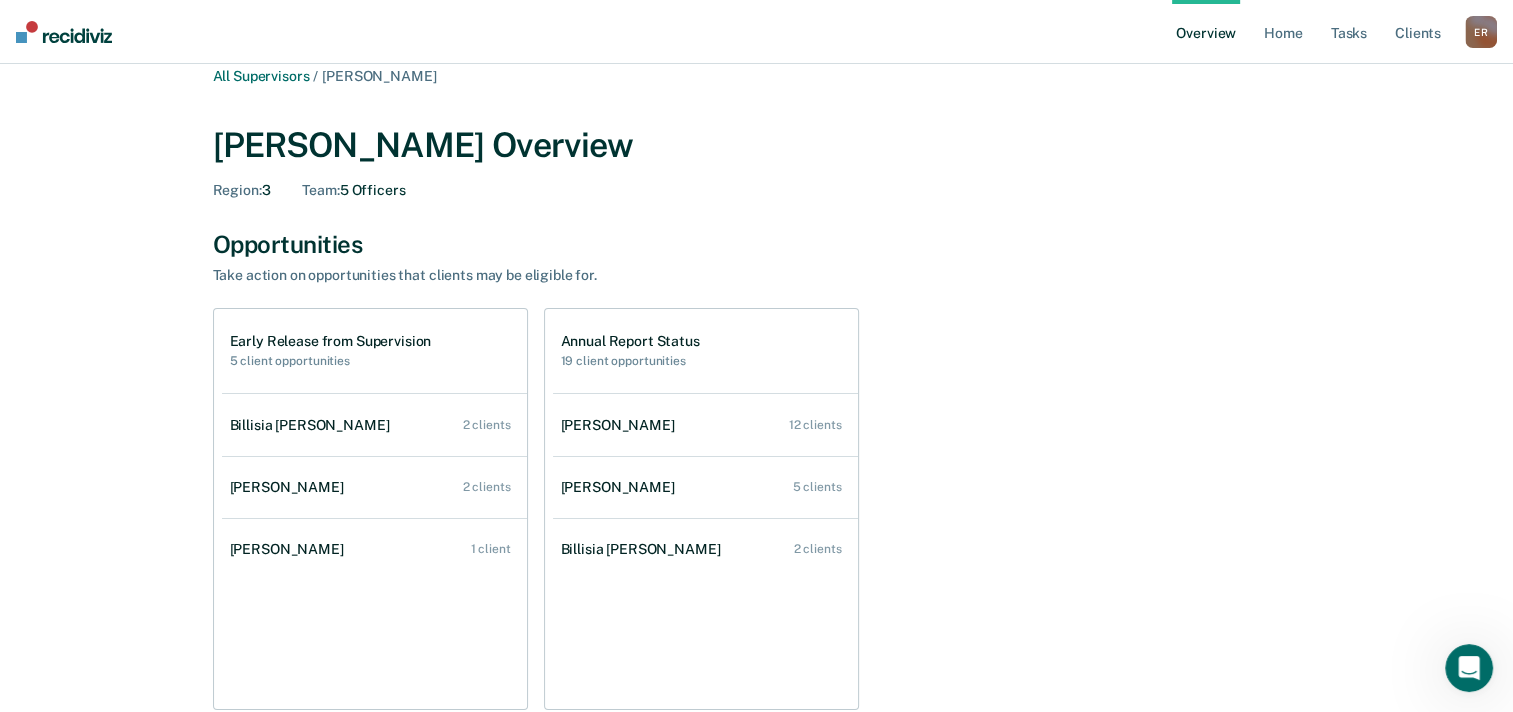 scroll, scrollTop: 0, scrollLeft: 0, axis: both 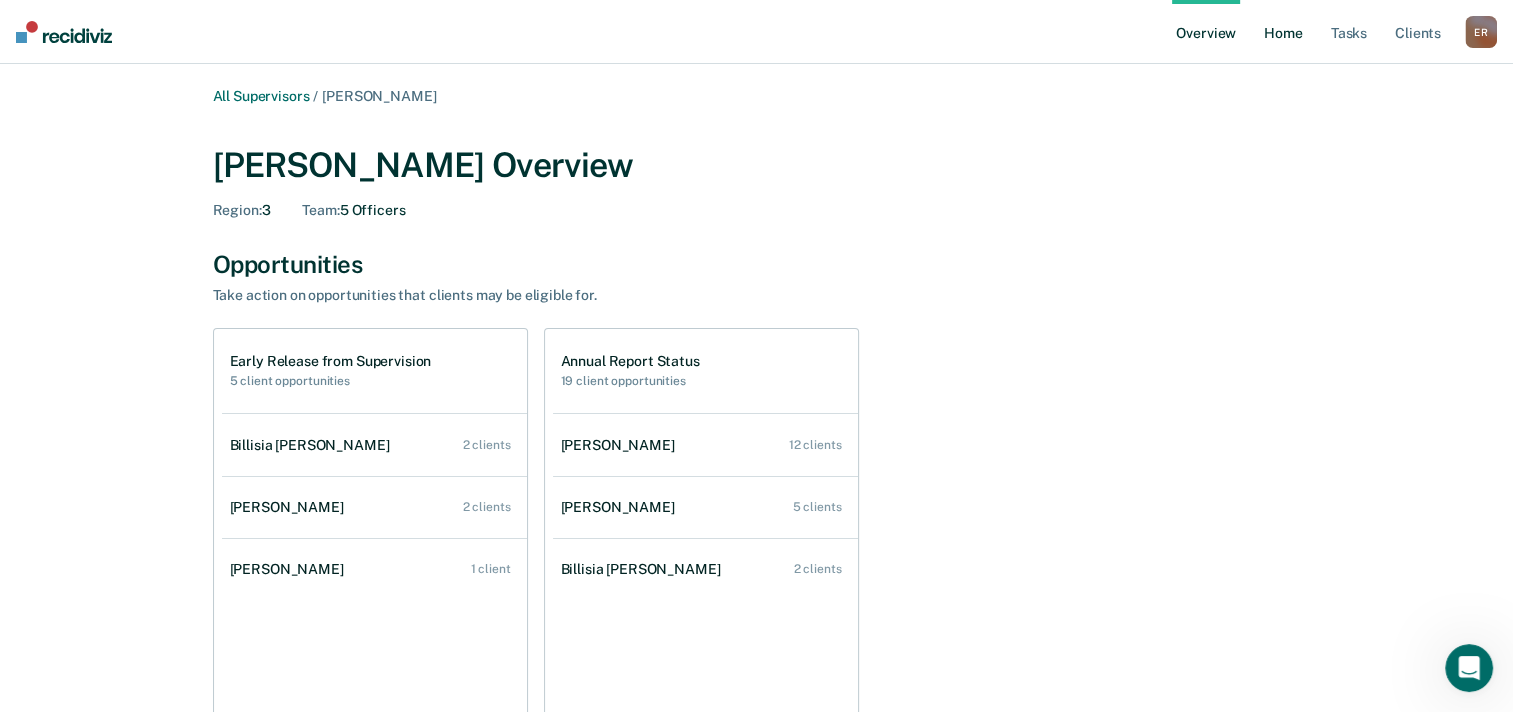 click on "Home" at bounding box center (1283, 32) 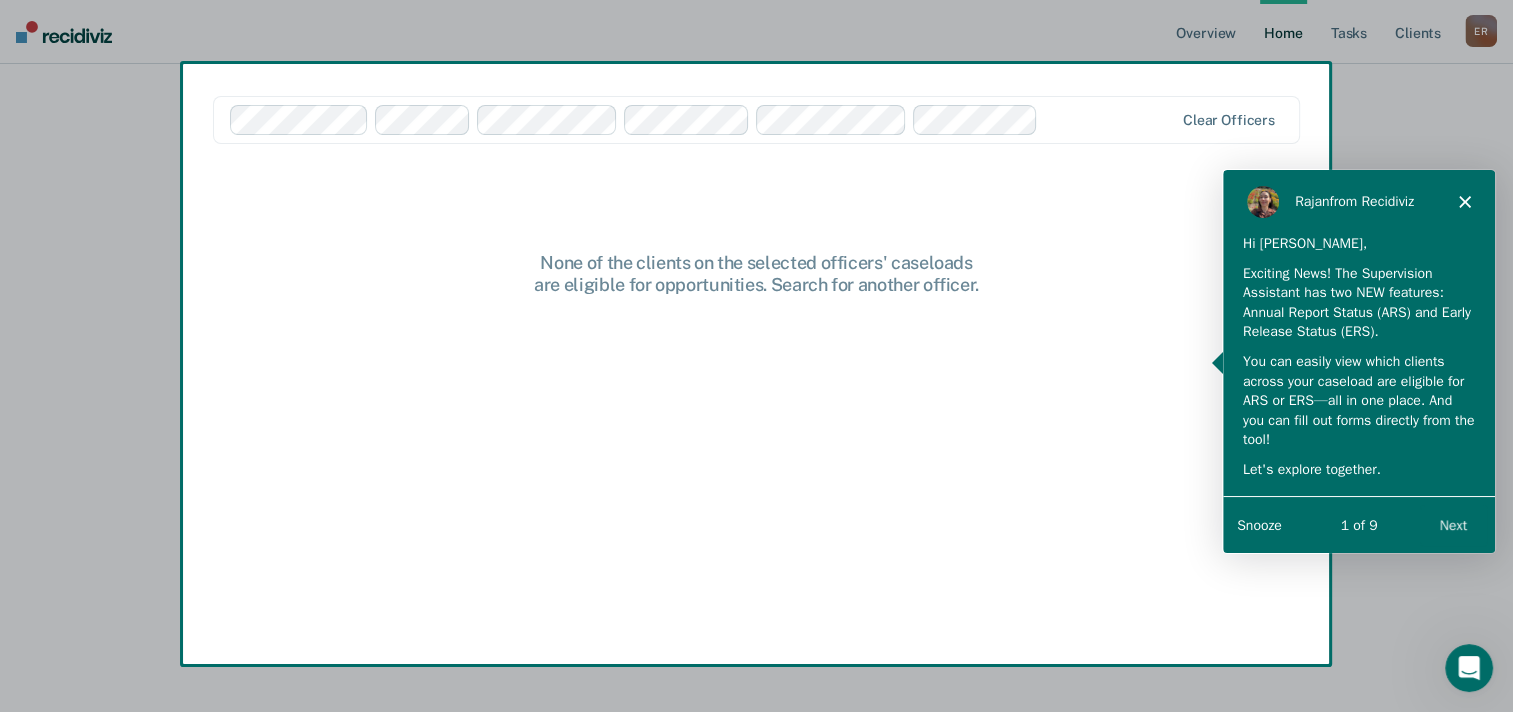 scroll, scrollTop: 0, scrollLeft: 0, axis: both 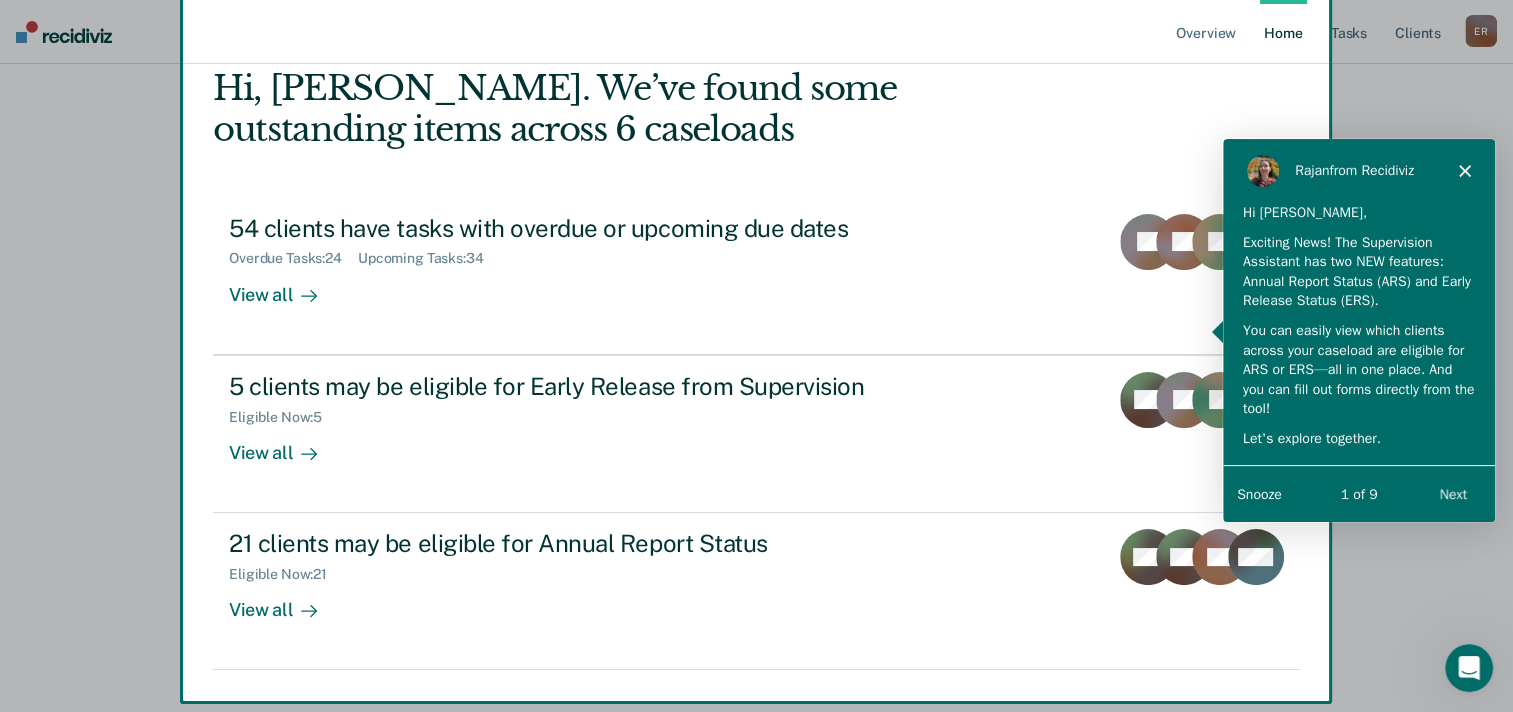 click on "Next" at bounding box center [1452, 492] 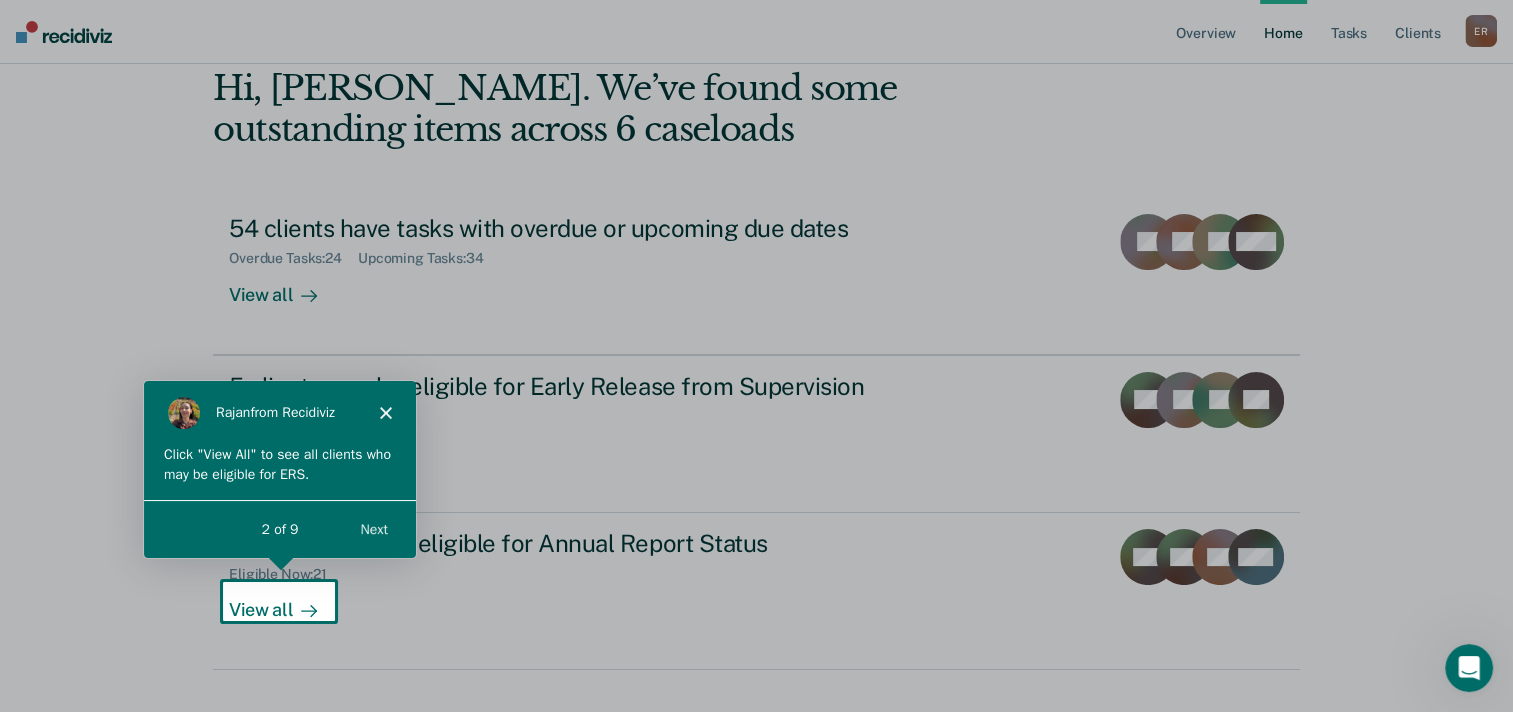 scroll, scrollTop: 0, scrollLeft: 0, axis: both 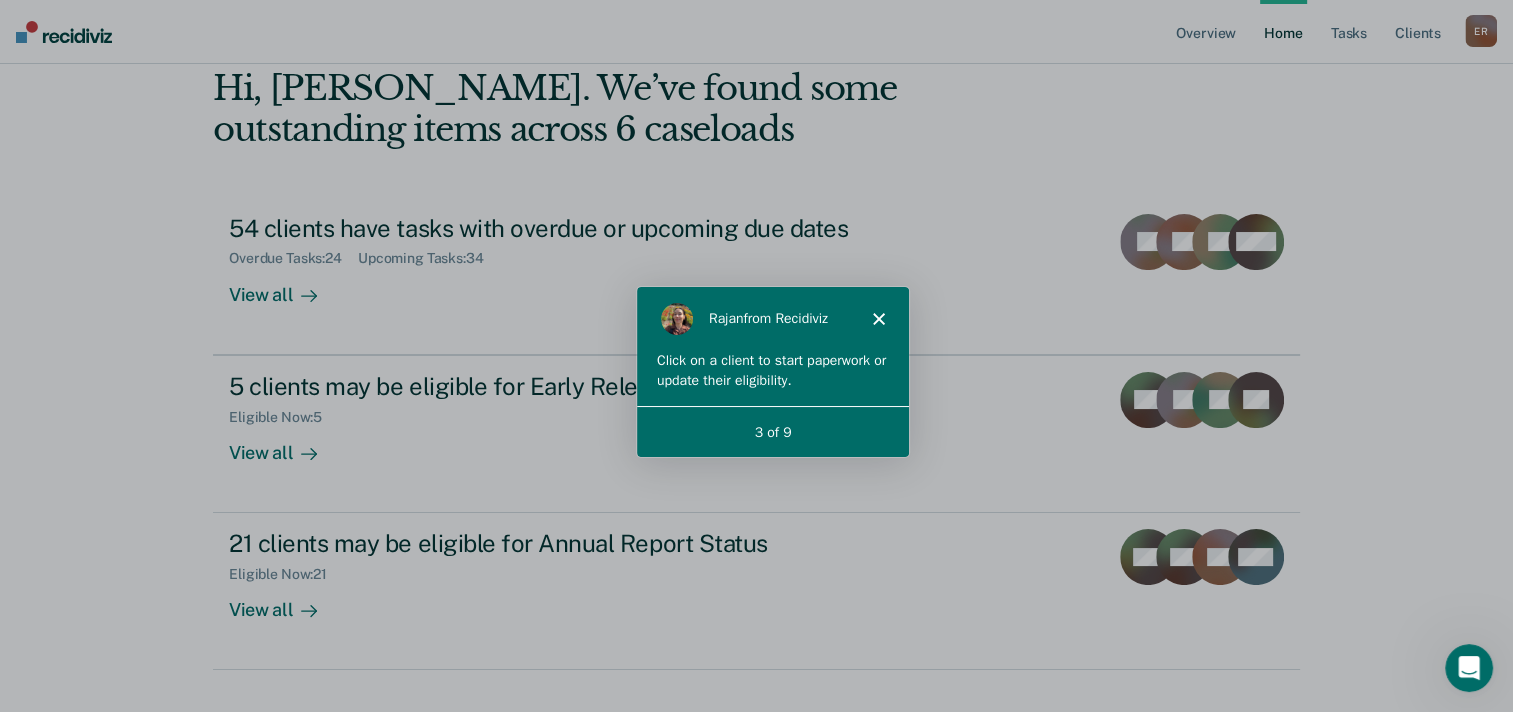 click on "Rajan  from Recidiviz" at bounding box center [771, 318] 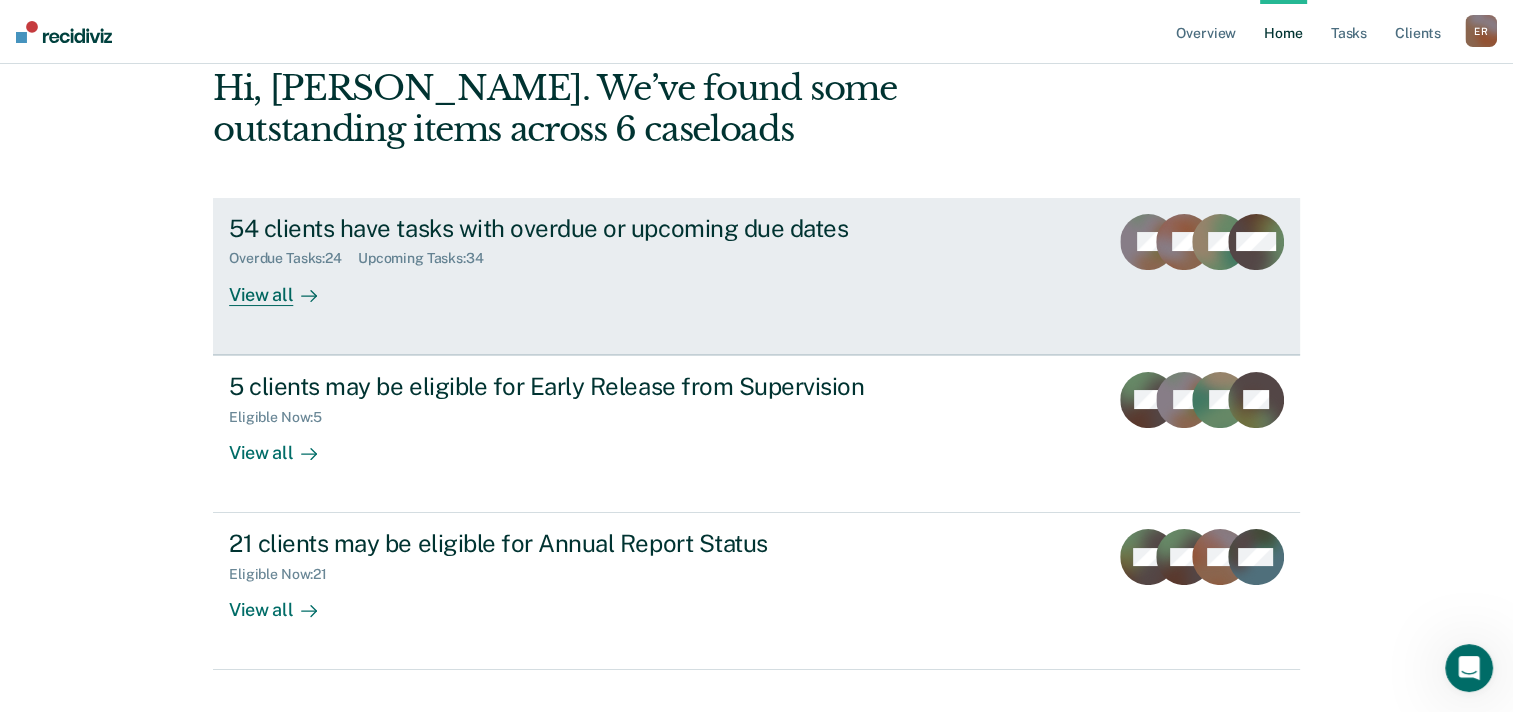 click on "54 clients have tasks with overdue or upcoming due dates Overdue Tasks :  24 Upcoming Tasks :  34 View all" at bounding box center (604, 260) 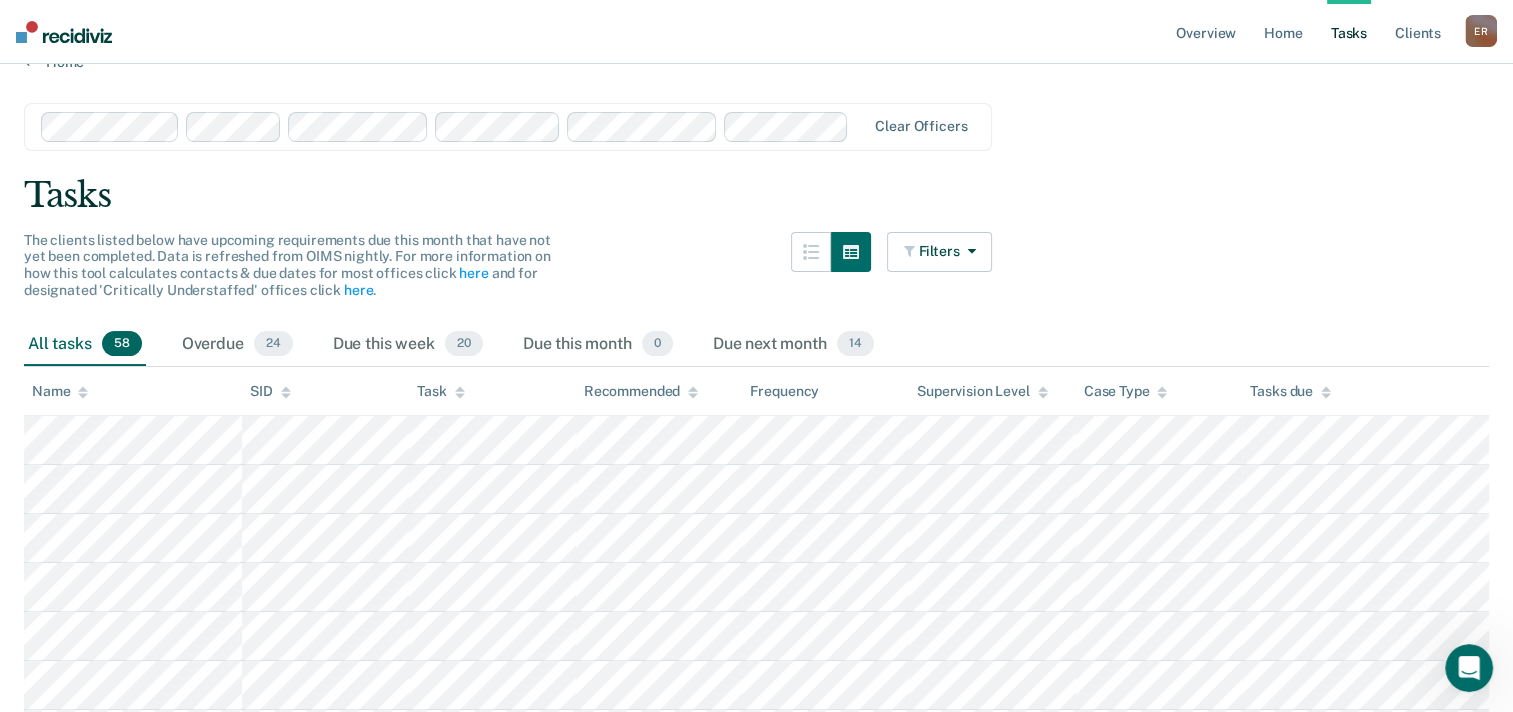 scroll, scrollTop: 0, scrollLeft: 0, axis: both 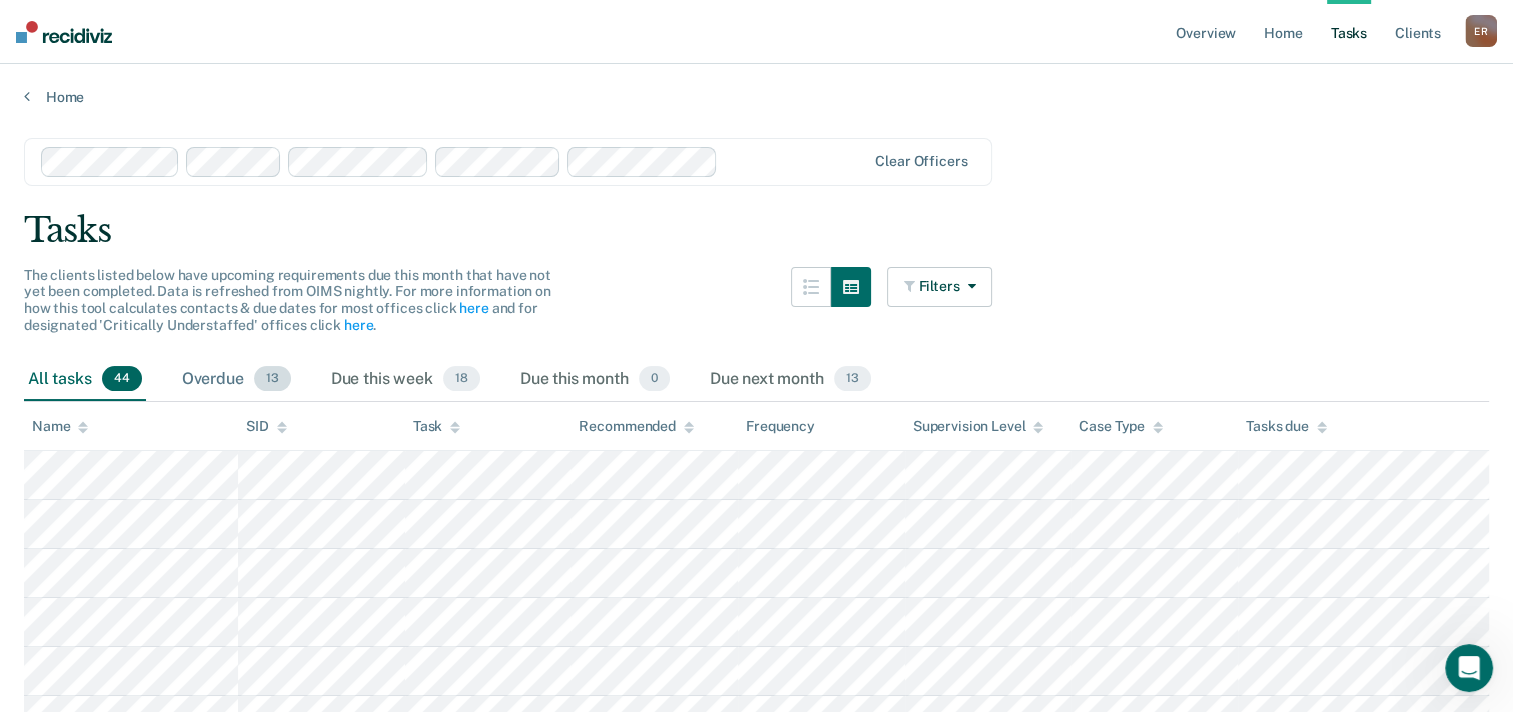 click on "13" at bounding box center (272, 379) 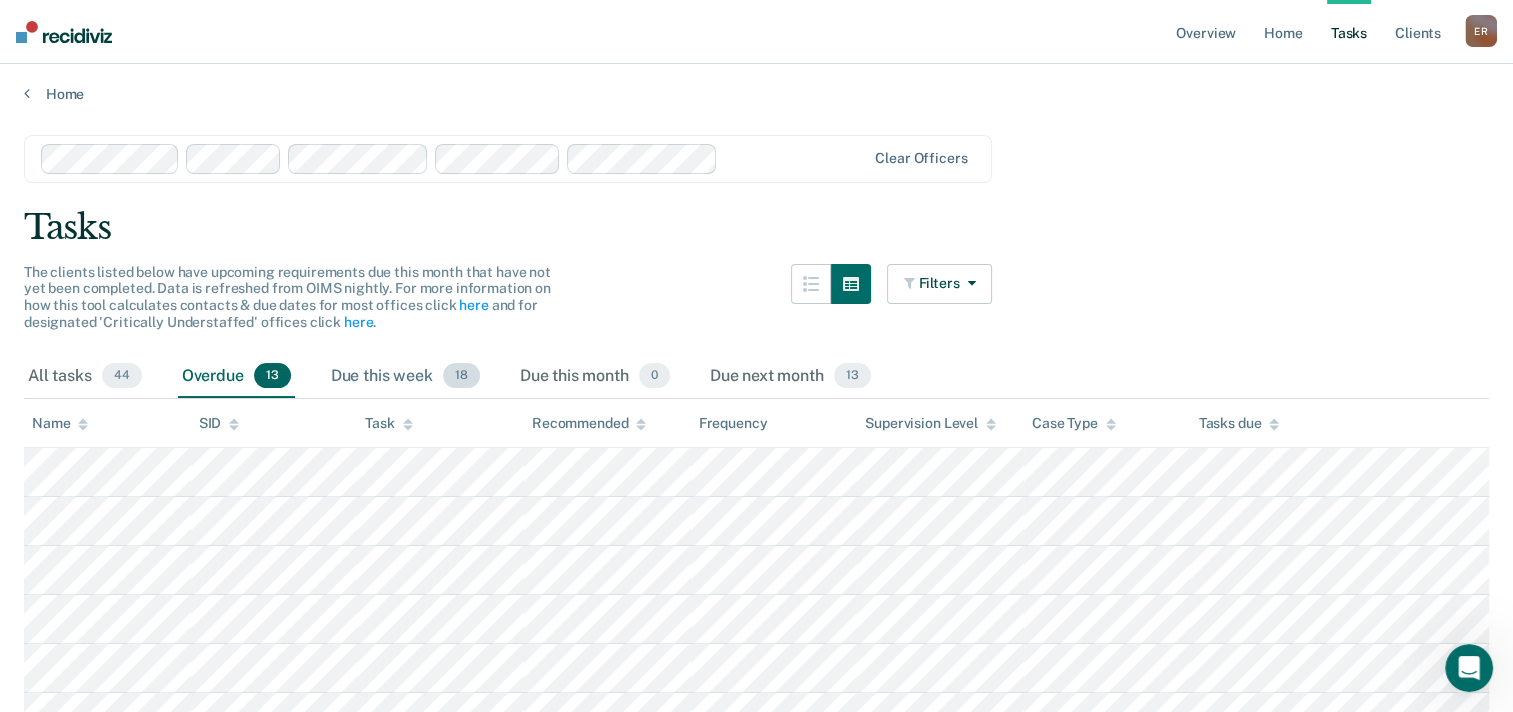 scroll, scrollTop: 0, scrollLeft: 0, axis: both 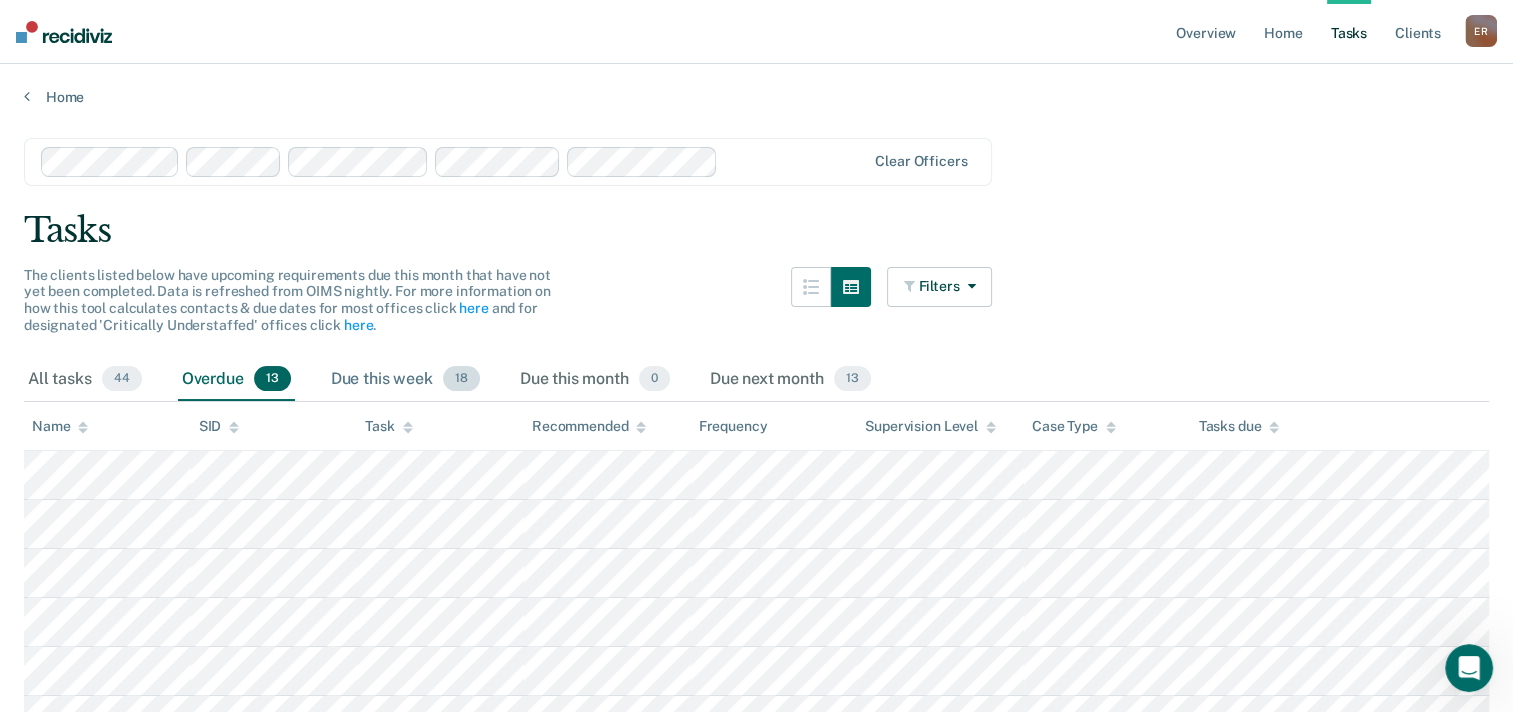 click on "Due this week 18" at bounding box center [405, 380] 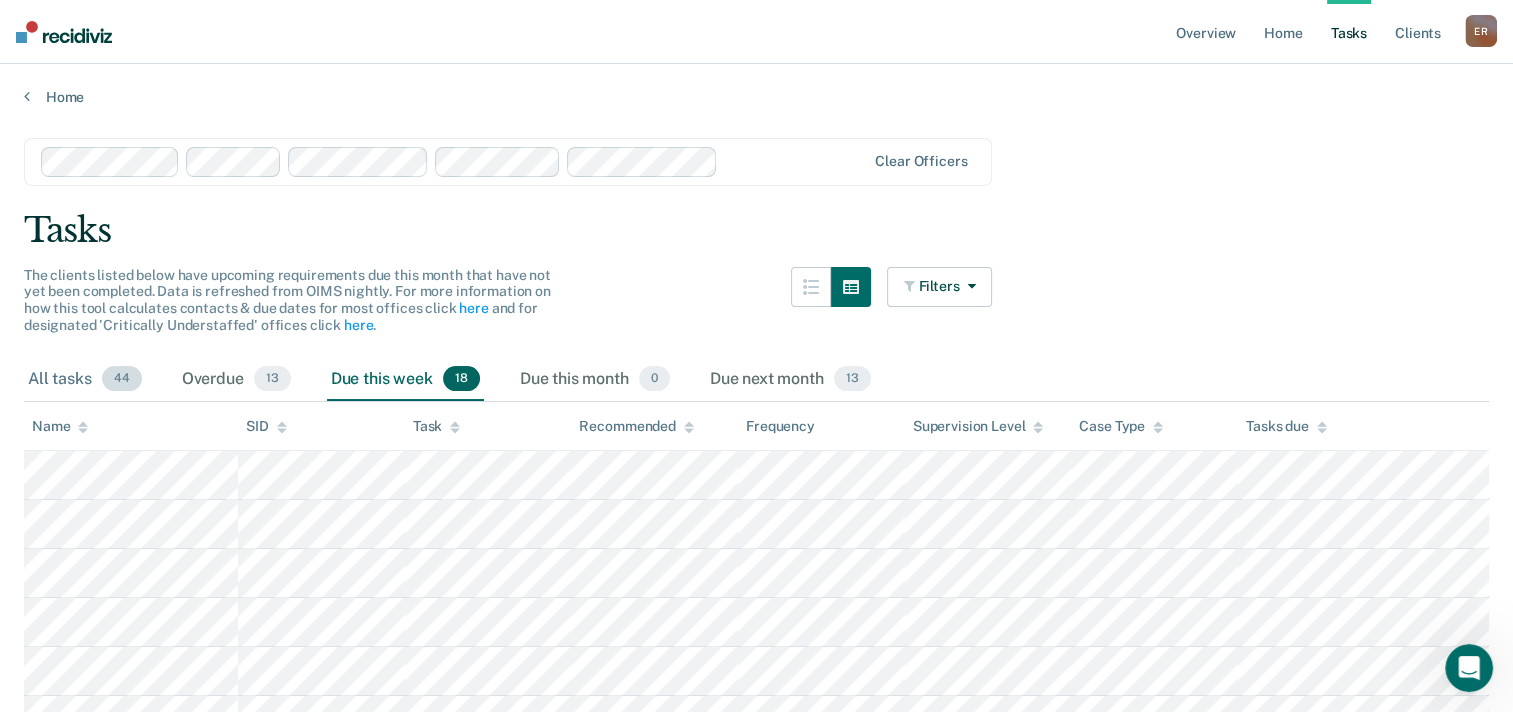 click on "All tasks 44" at bounding box center [85, 380] 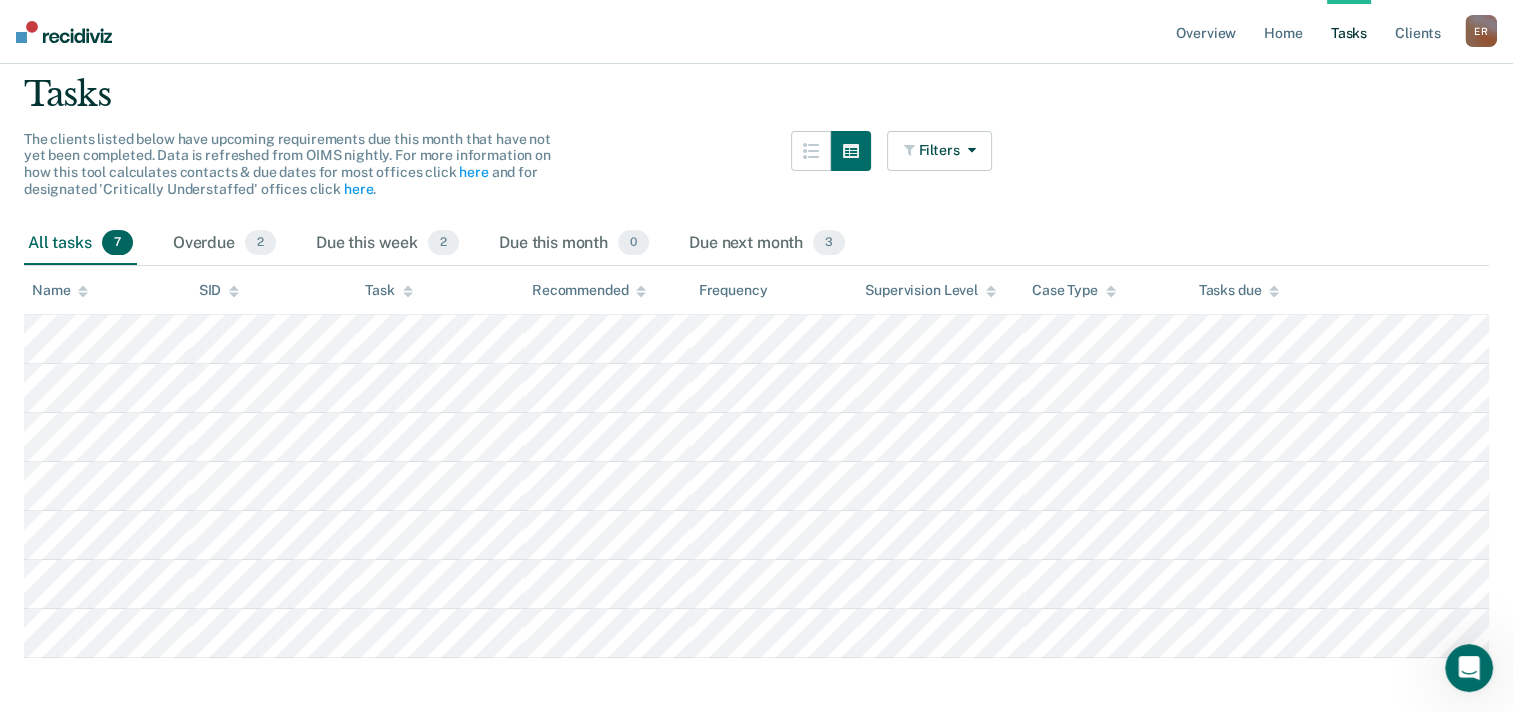 scroll, scrollTop: 160, scrollLeft: 0, axis: vertical 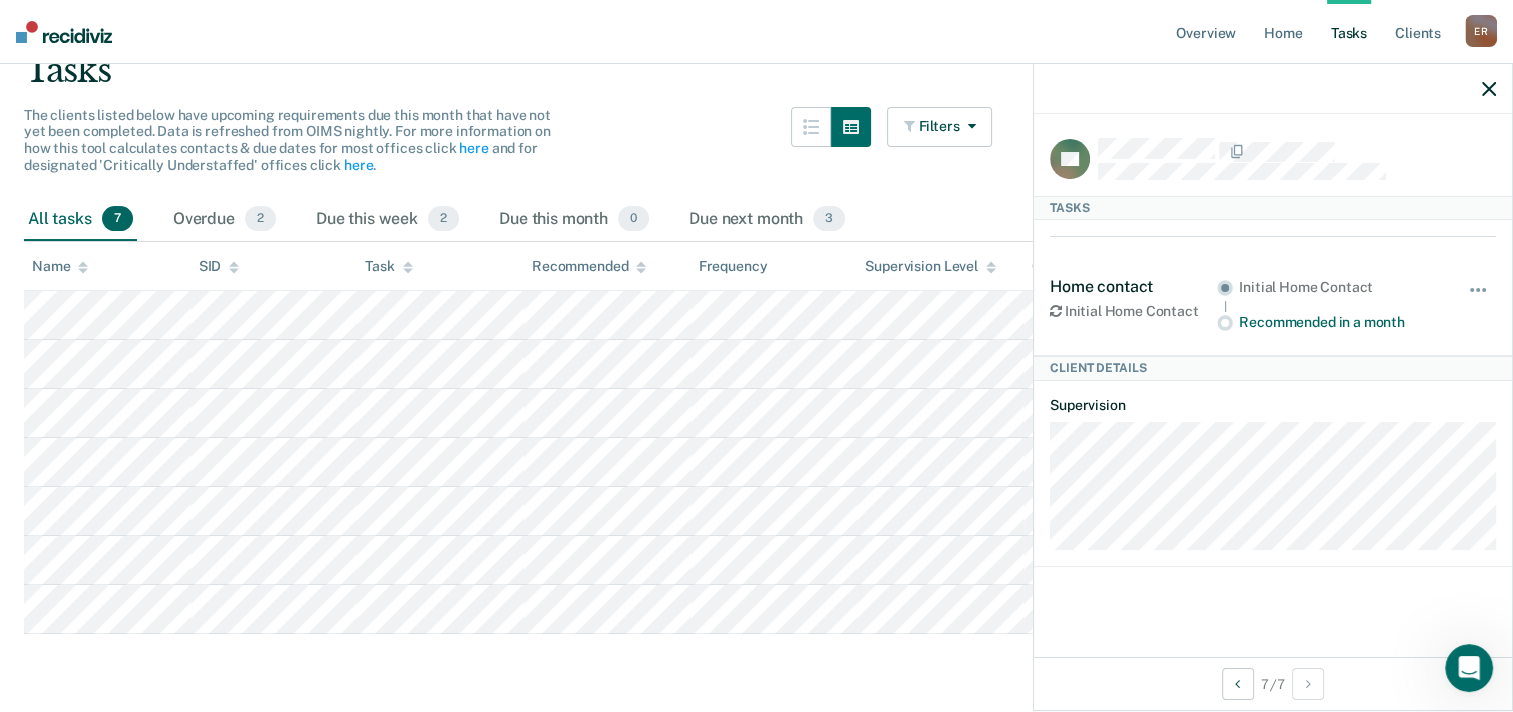 drag, startPoint x: 344, startPoint y: 0, endPoint x: 991, endPoint y: 46, distance: 648.6332 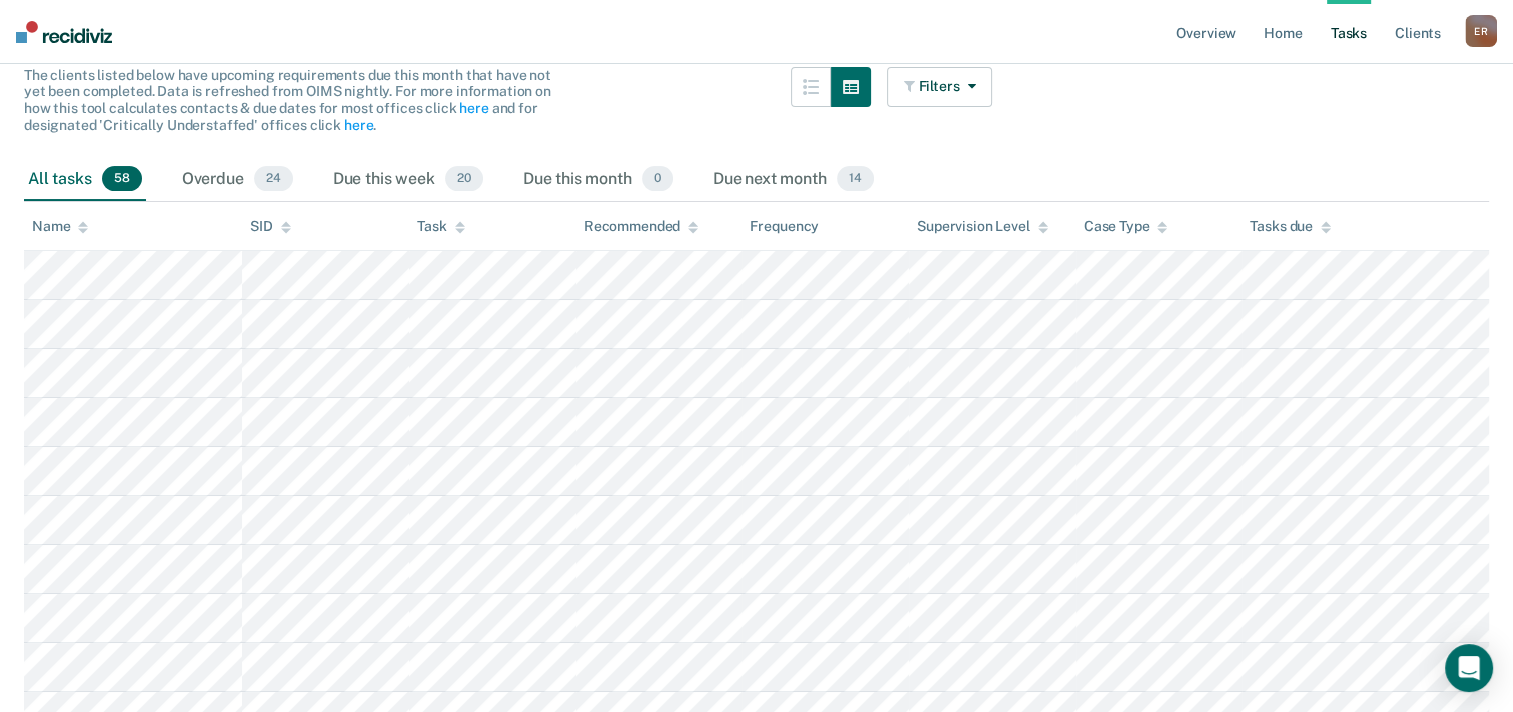 scroll, scrollTop: 0, scrollLeft: 0, axis: both 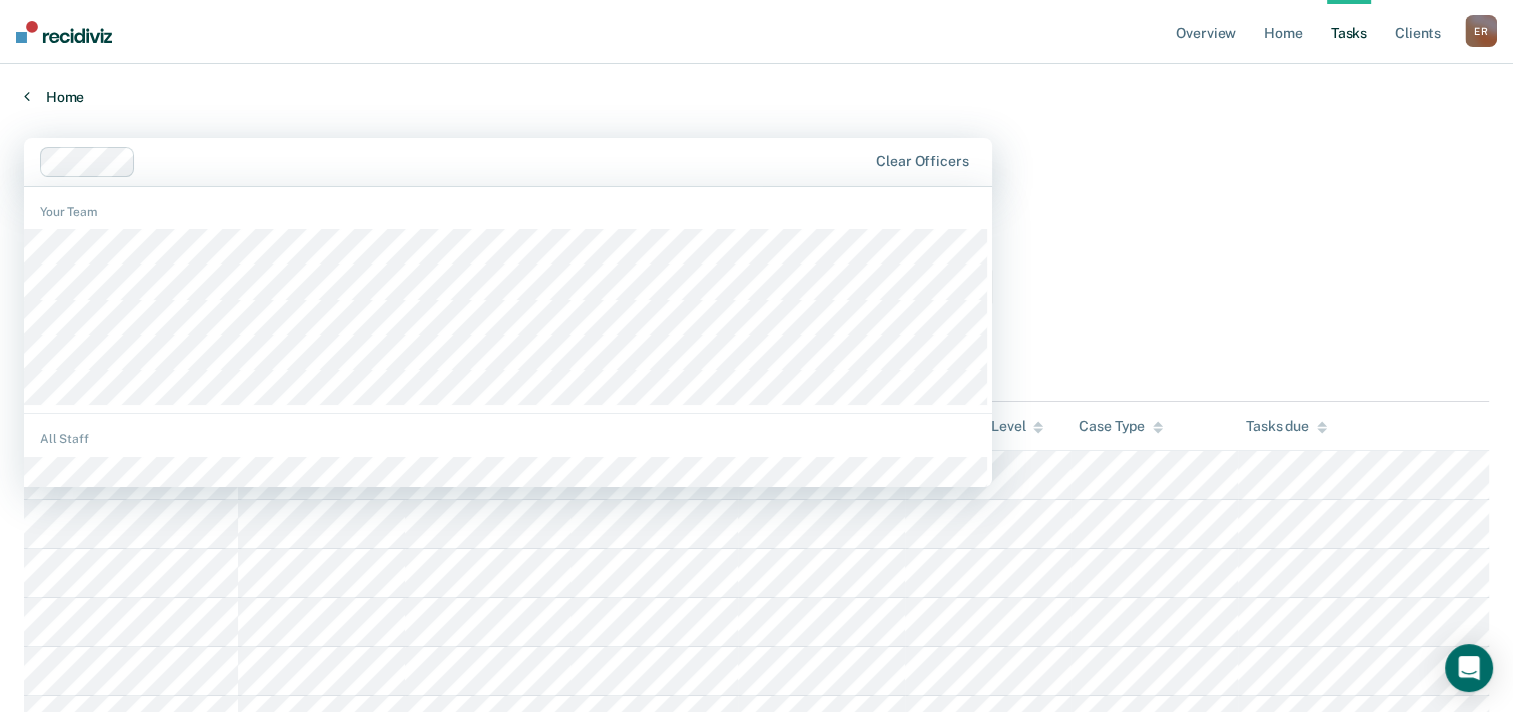 click on "Home" at bounding box center (756, 97) 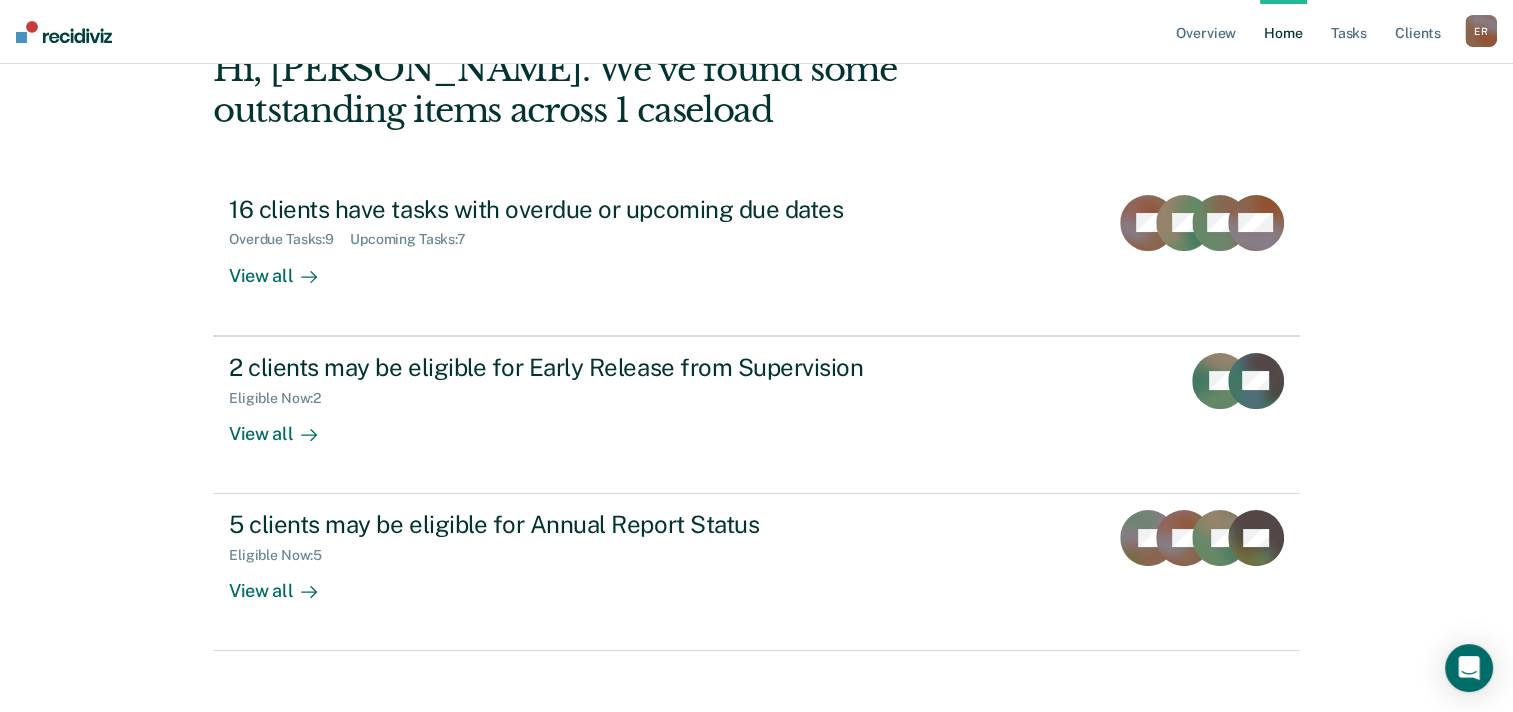 scroll, scrollTop: 137, scrollLeft: 0, axis: vertical 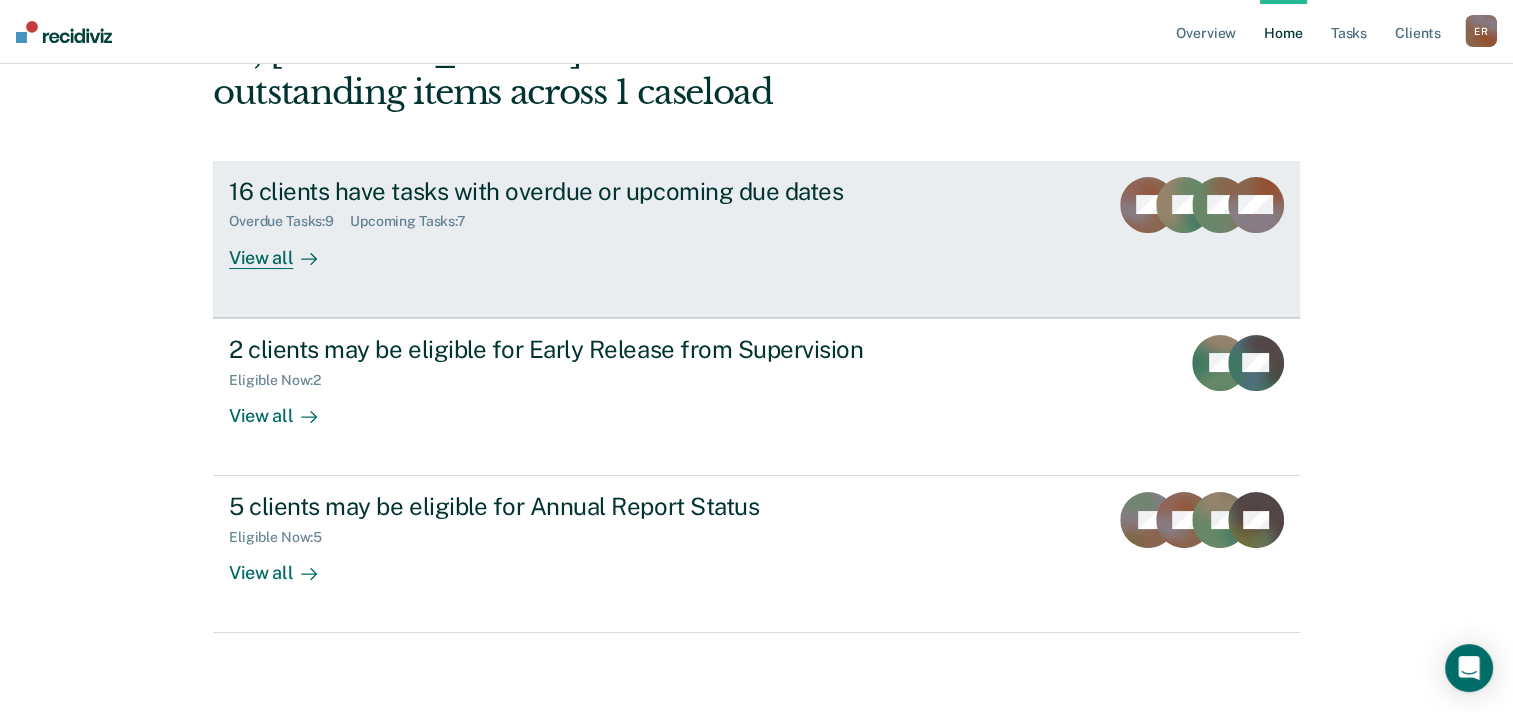 click on "Overdue Tasks :  9 Upcoming Tasks :  7" at bounding box center [580, 217] 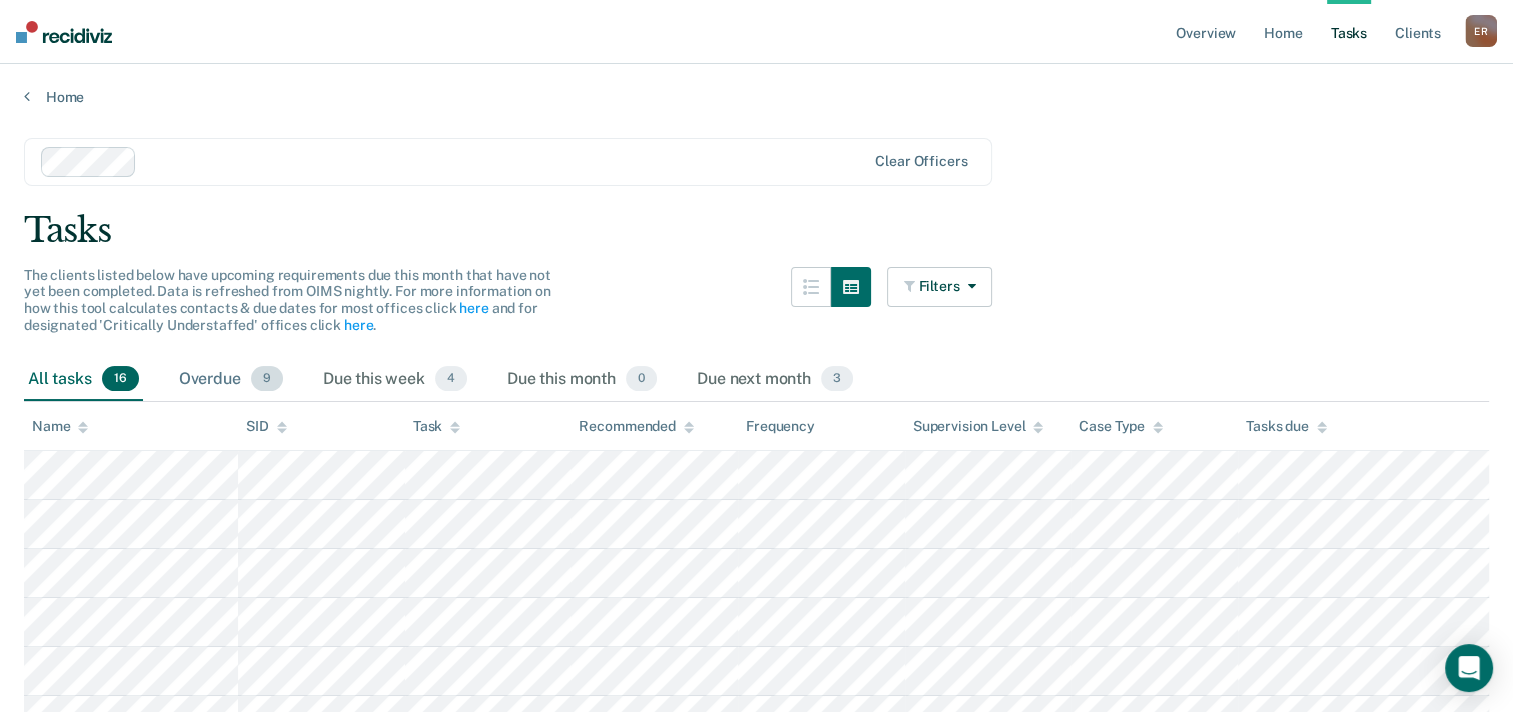 click on "Overdue 9" at bounding box center [231, 380] 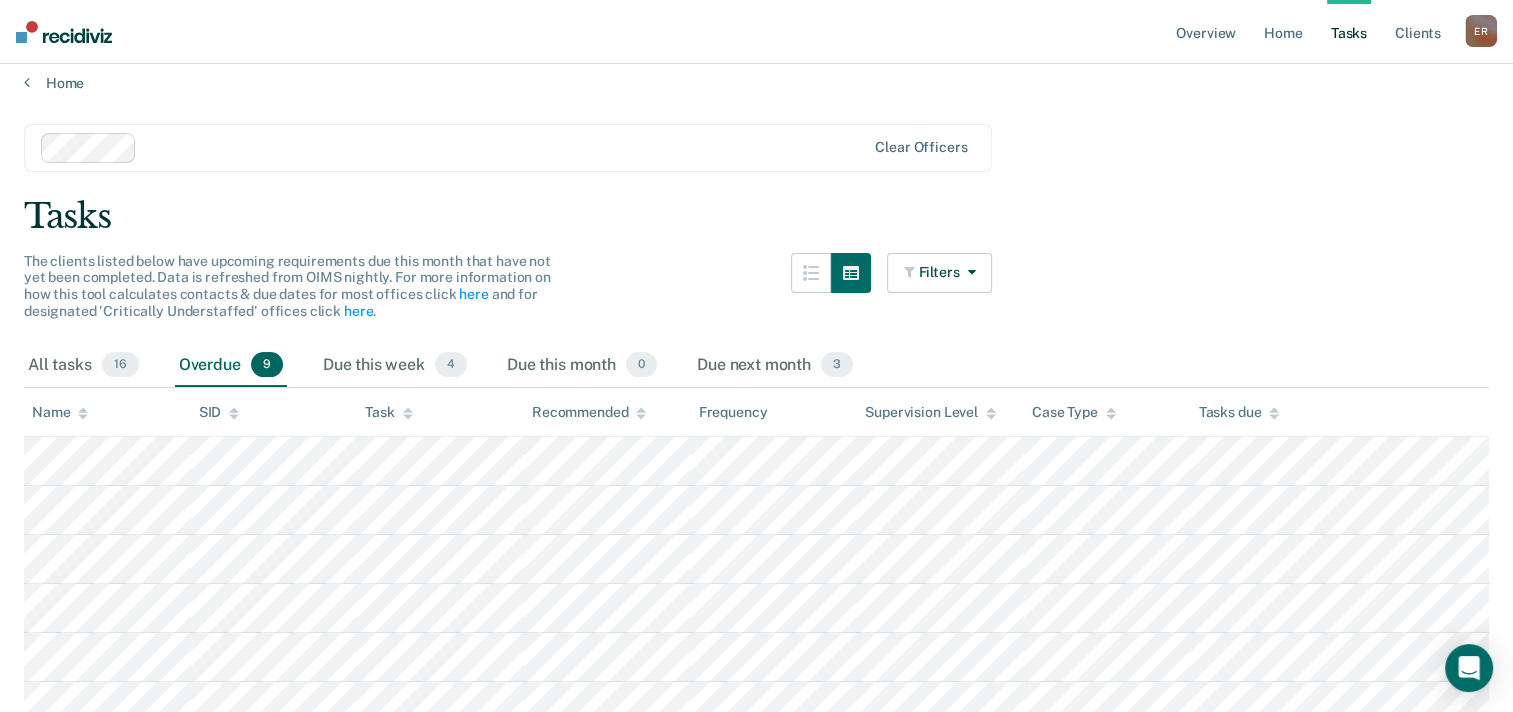 scroll, scrollTop: 0, scrollLeft: 0, axis: both 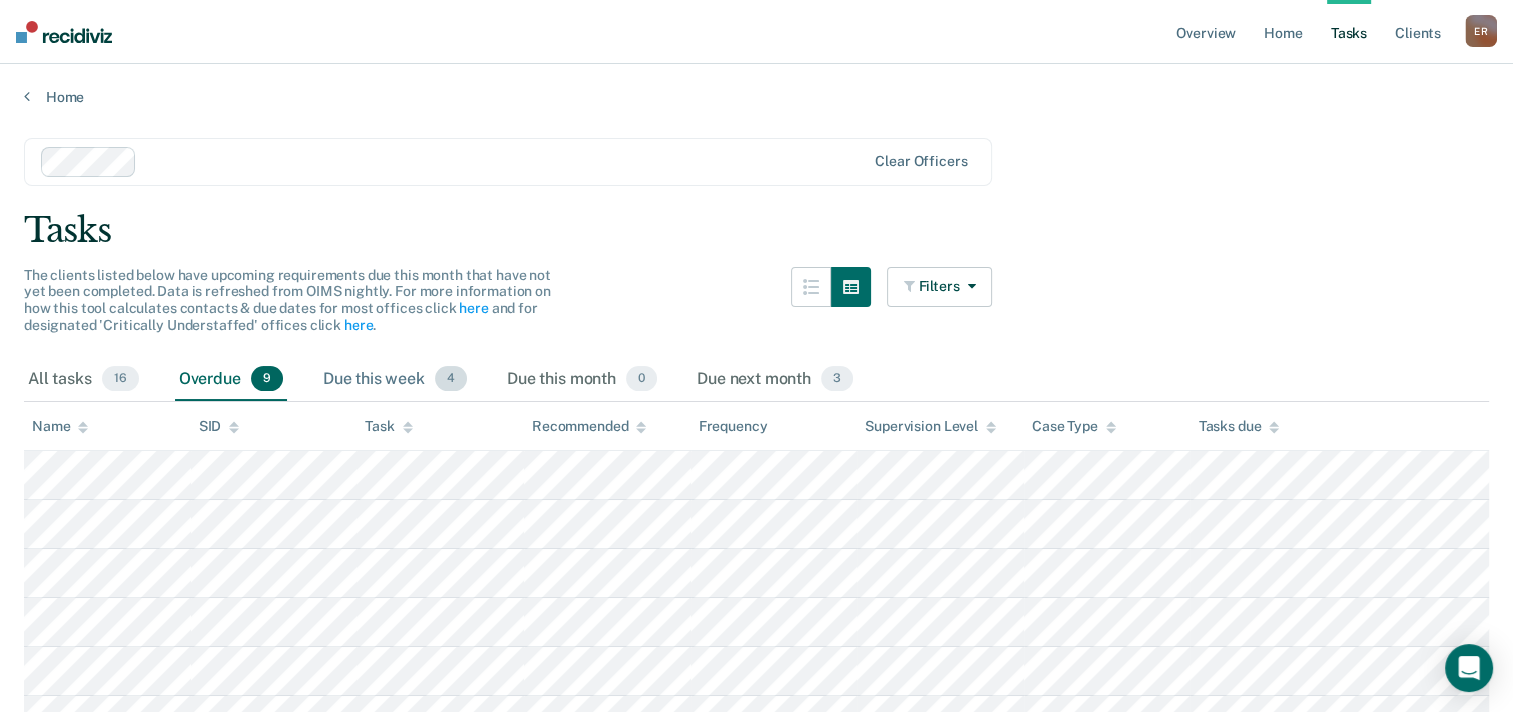 click on "Due this week 4" at bounding box center (395, 380) 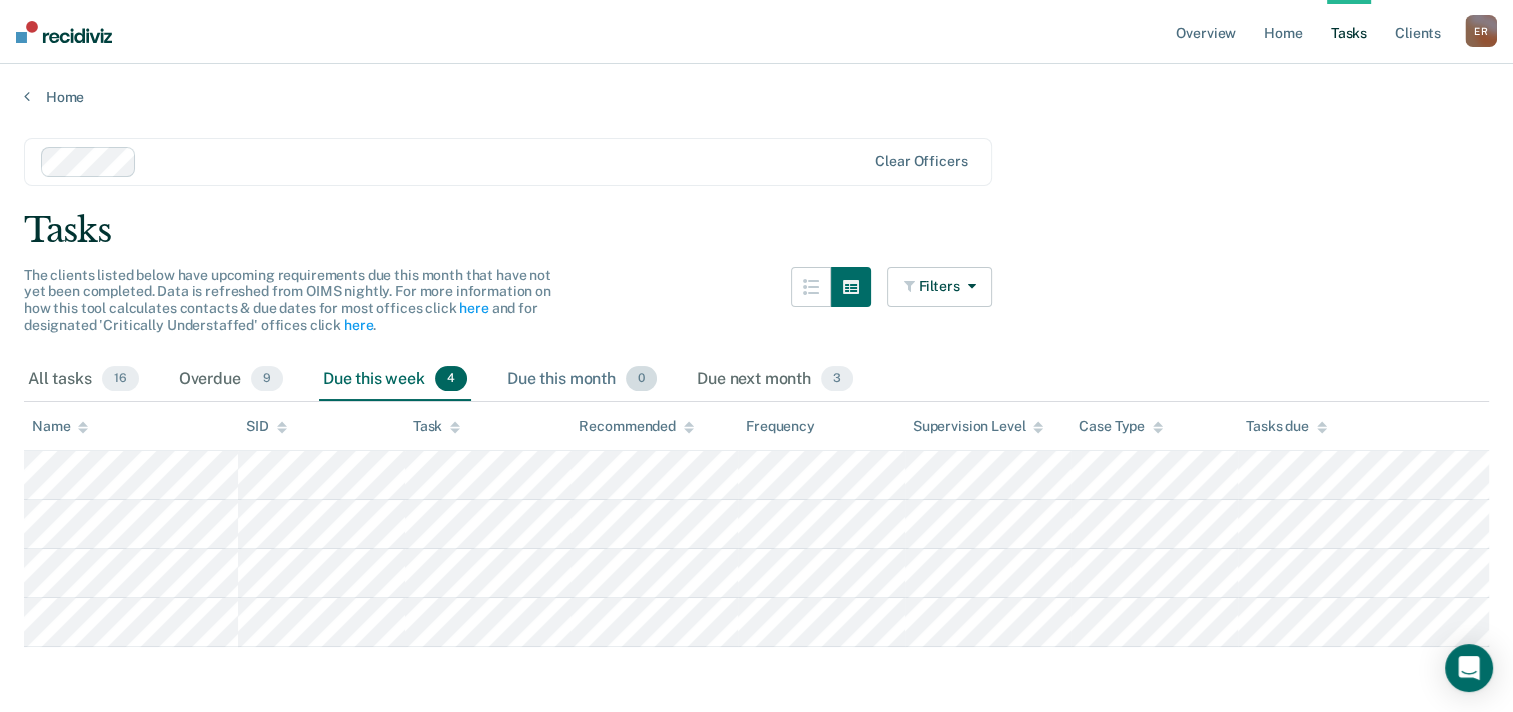 click on "Due this month 0" at bounding box center [582, 380] 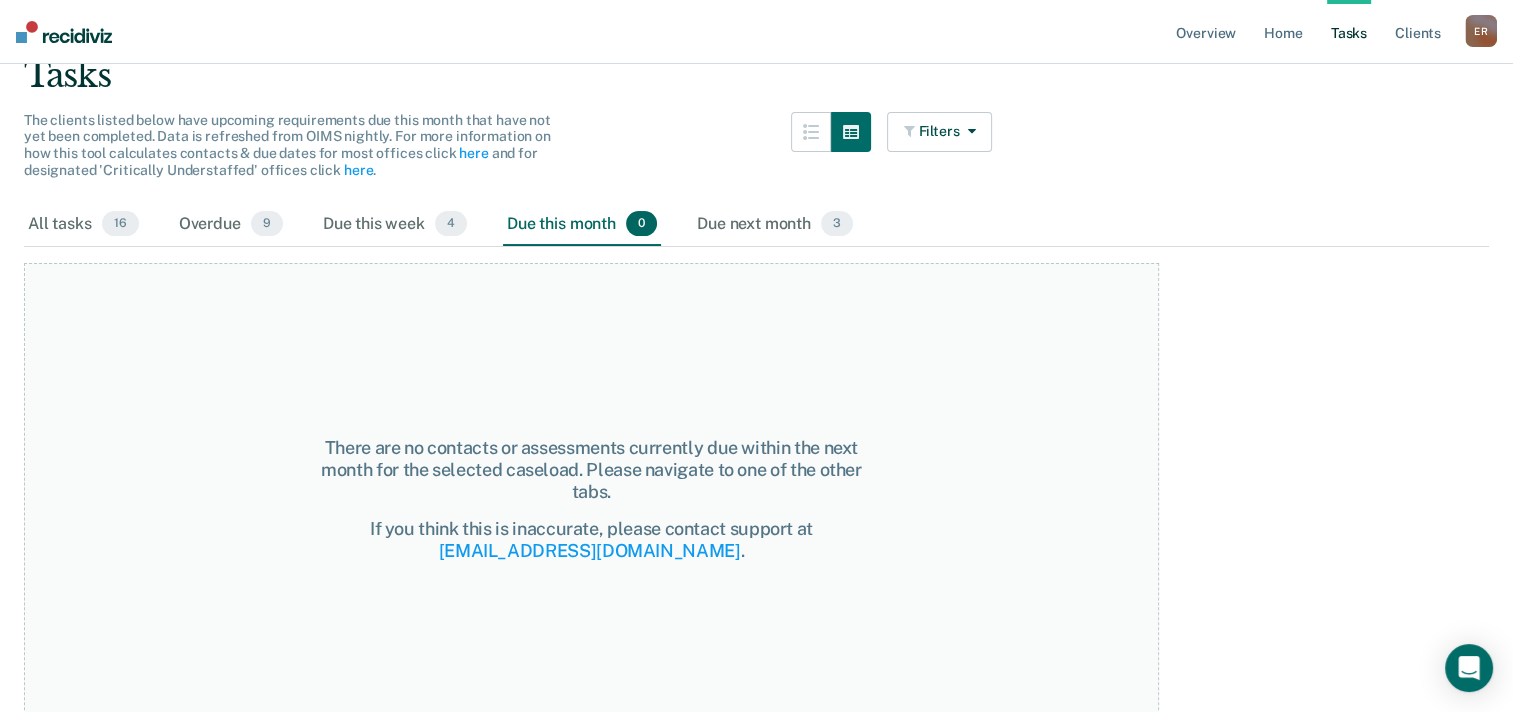 scroll, scrollTop: 176, scrollLeft: 0, axis: vertical 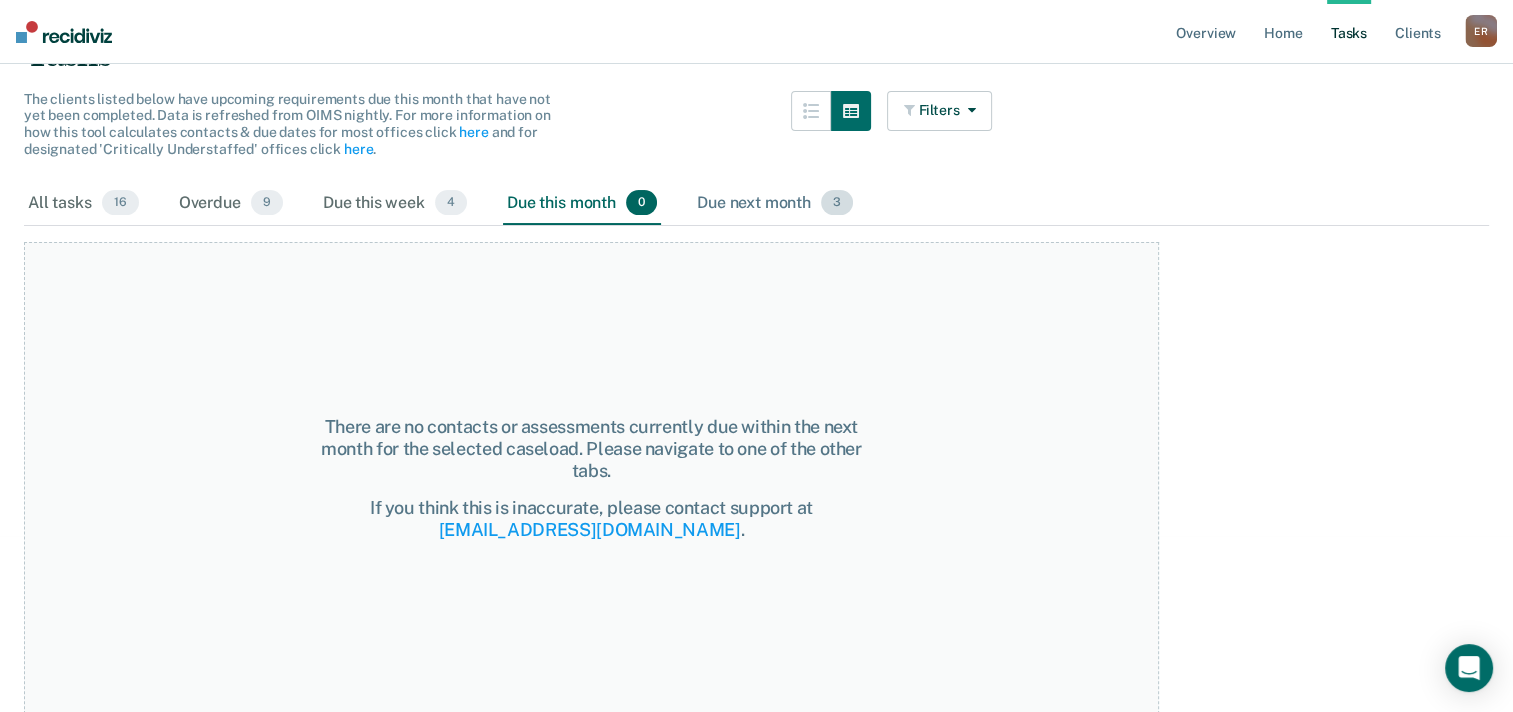 click on "Due next month 3" at bounding box center (775, 204) 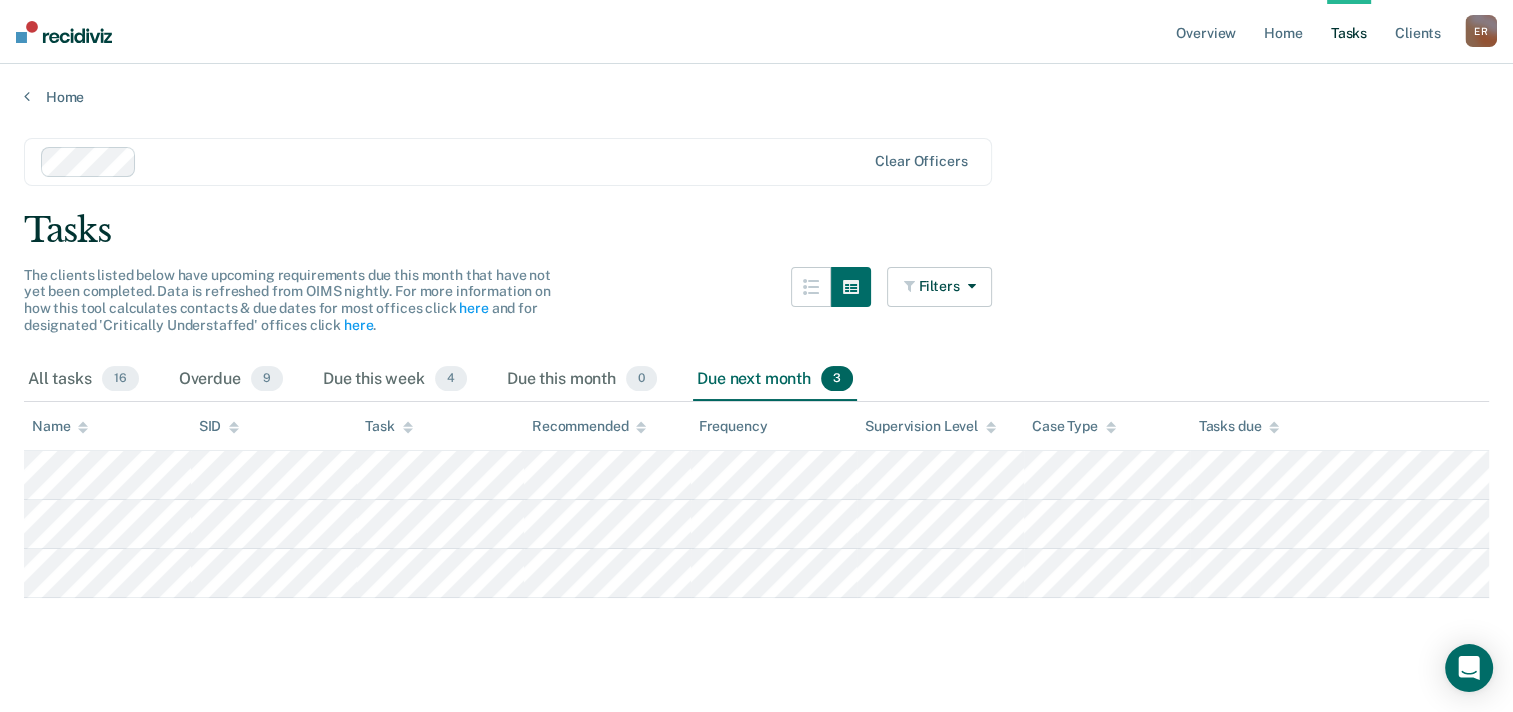 scroll, scrollTop: 0, scrollLeft: 0, axis: both 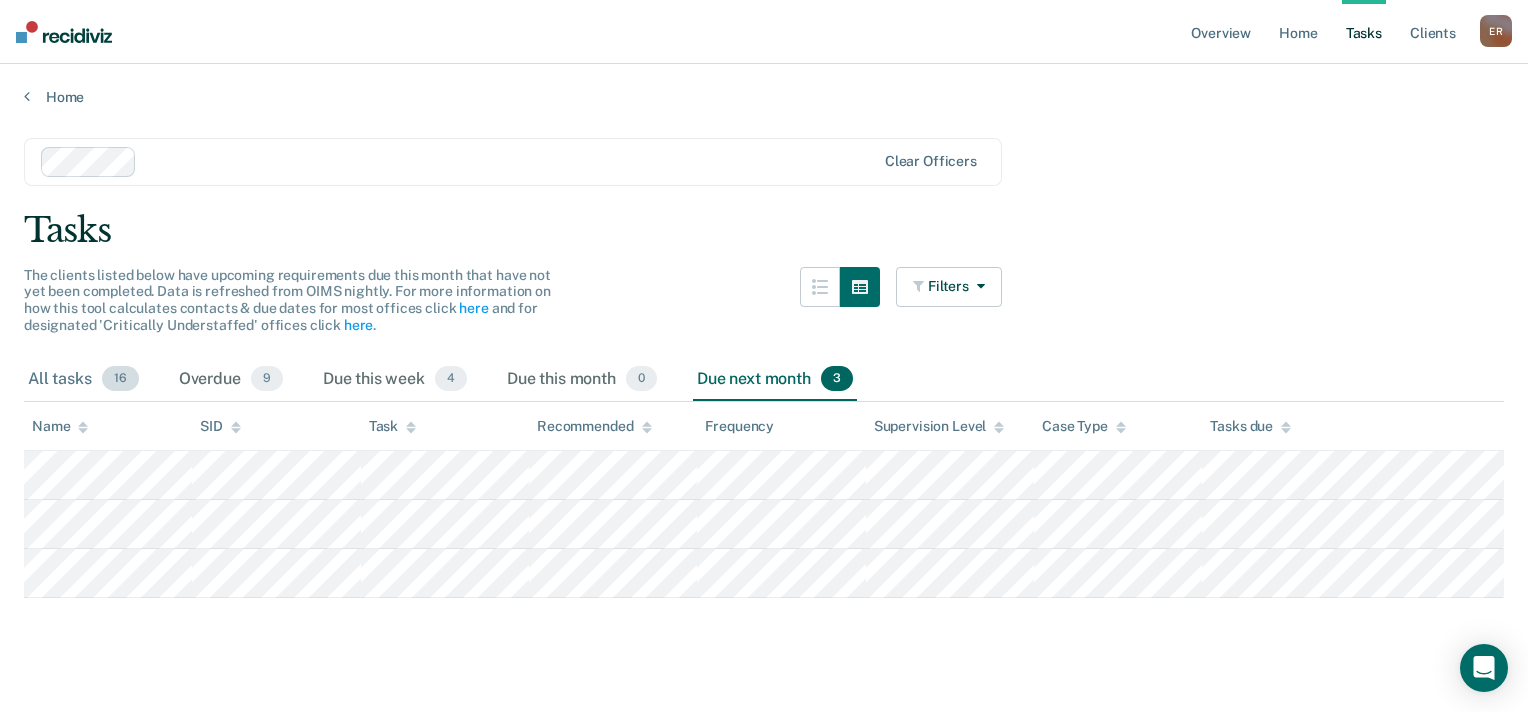 click on "All tasks 16" at bounding box center (83, 380) 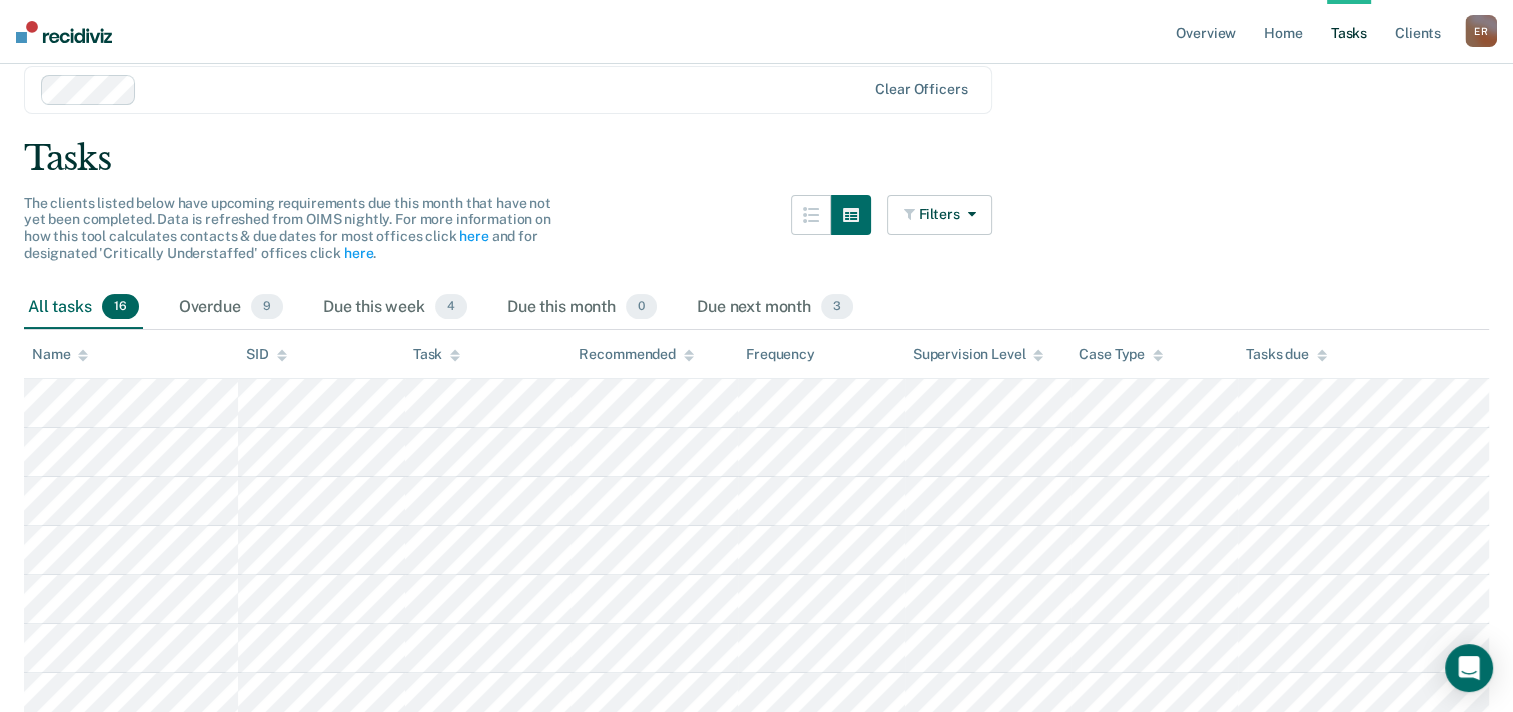 scroll, scrollTop: 0, scrollLeft: 0, axis: both 